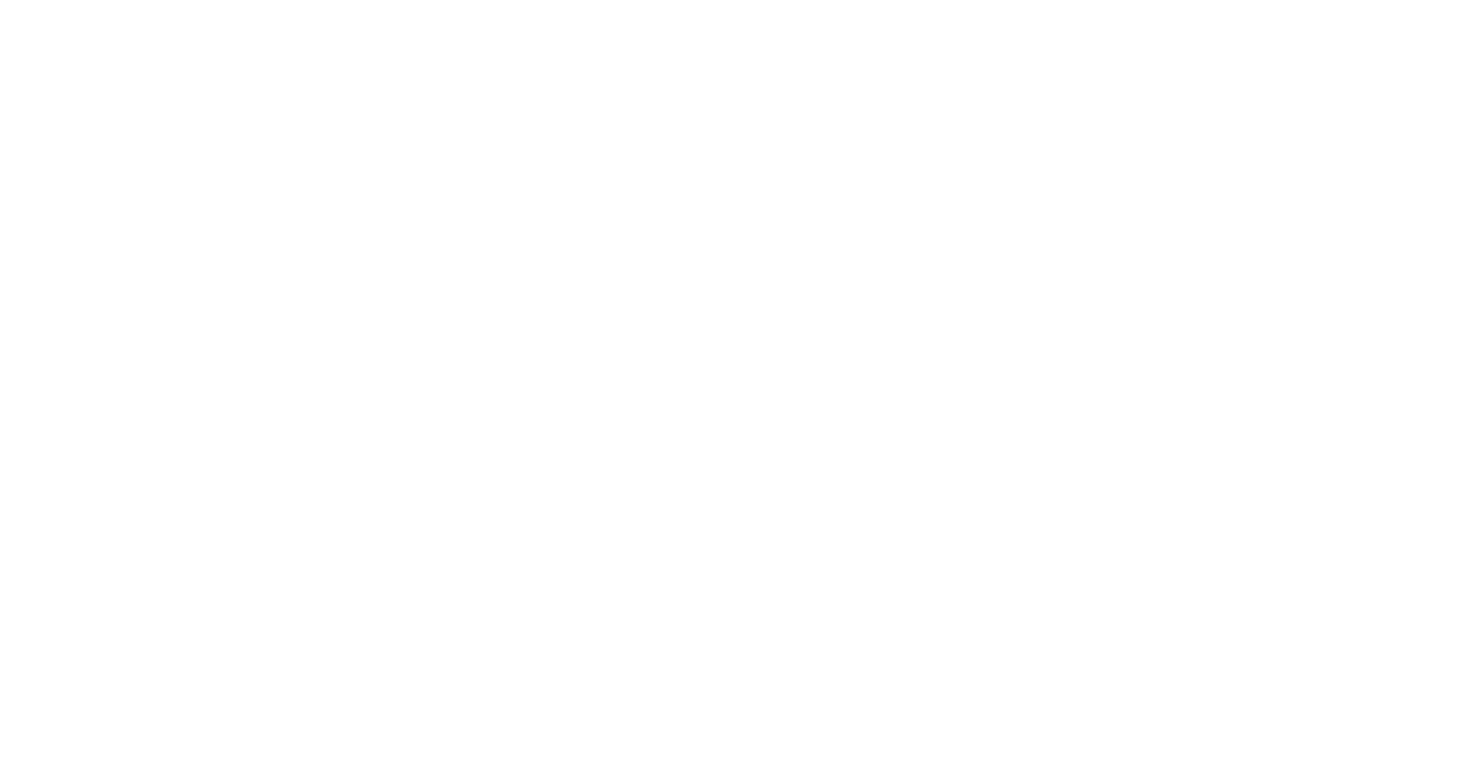 scroll, scrollTop: 0, scrollLeft: 0, axis: both 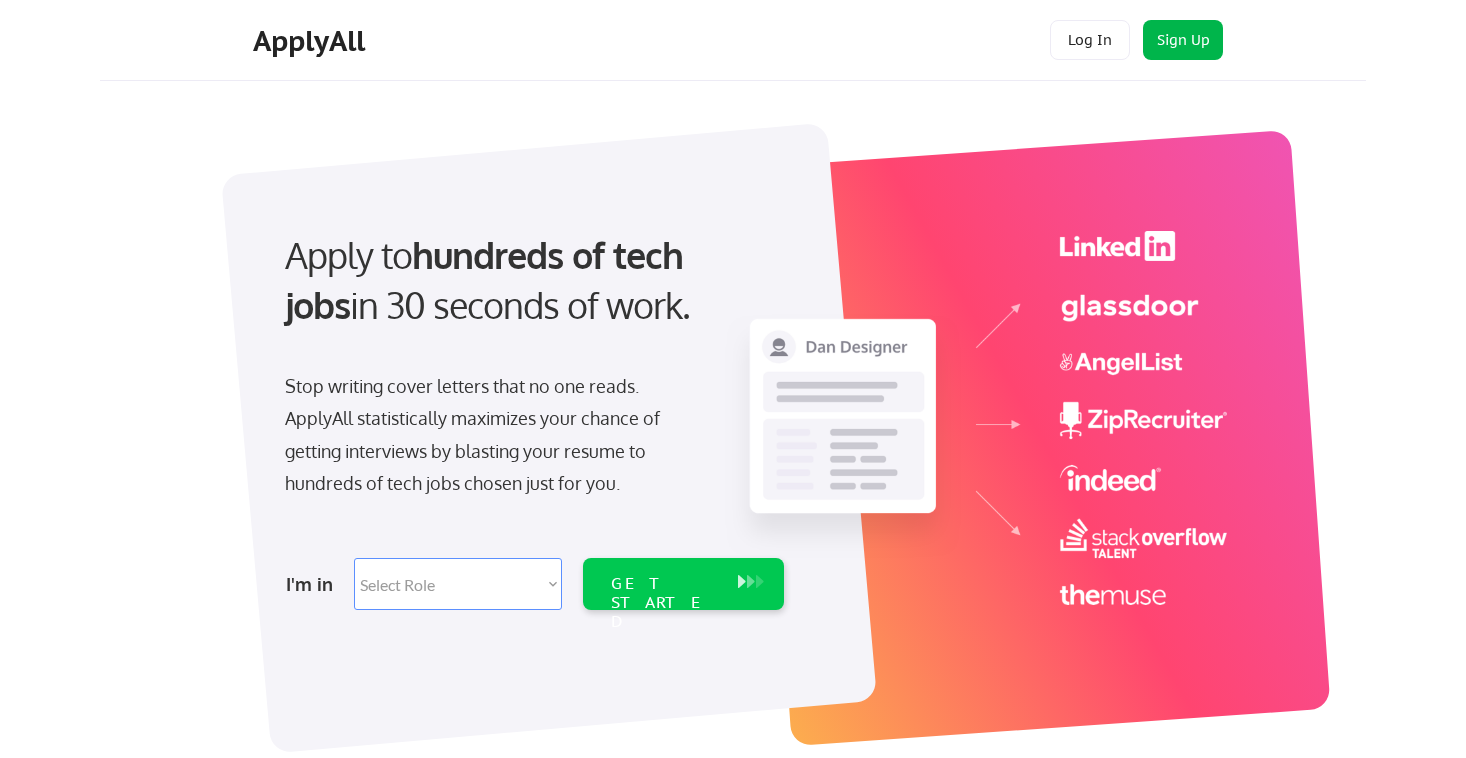 click on "Sign Up" at bounding box center [1183, 40] 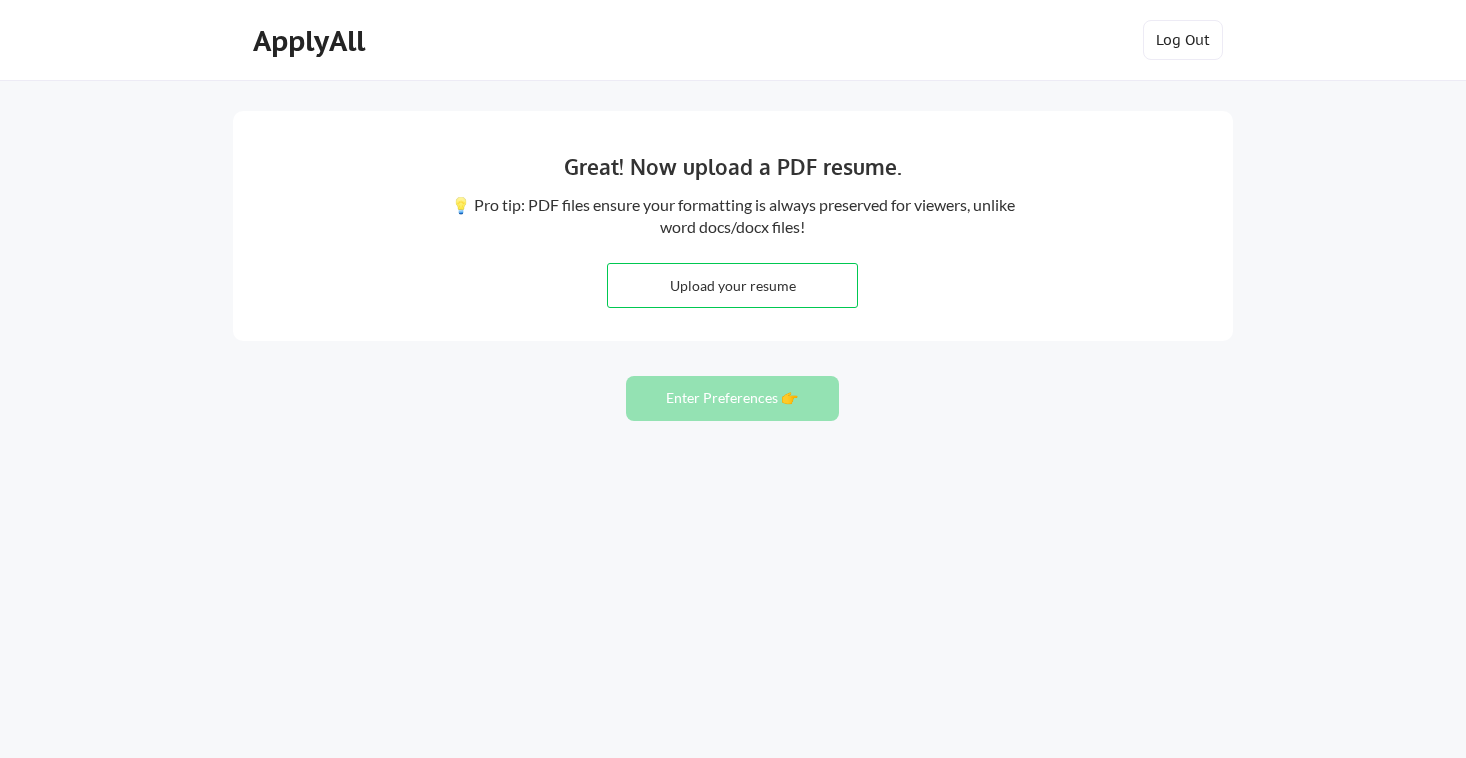 scroll, scrollTop: 0, scrollLeft: 0, axis: both 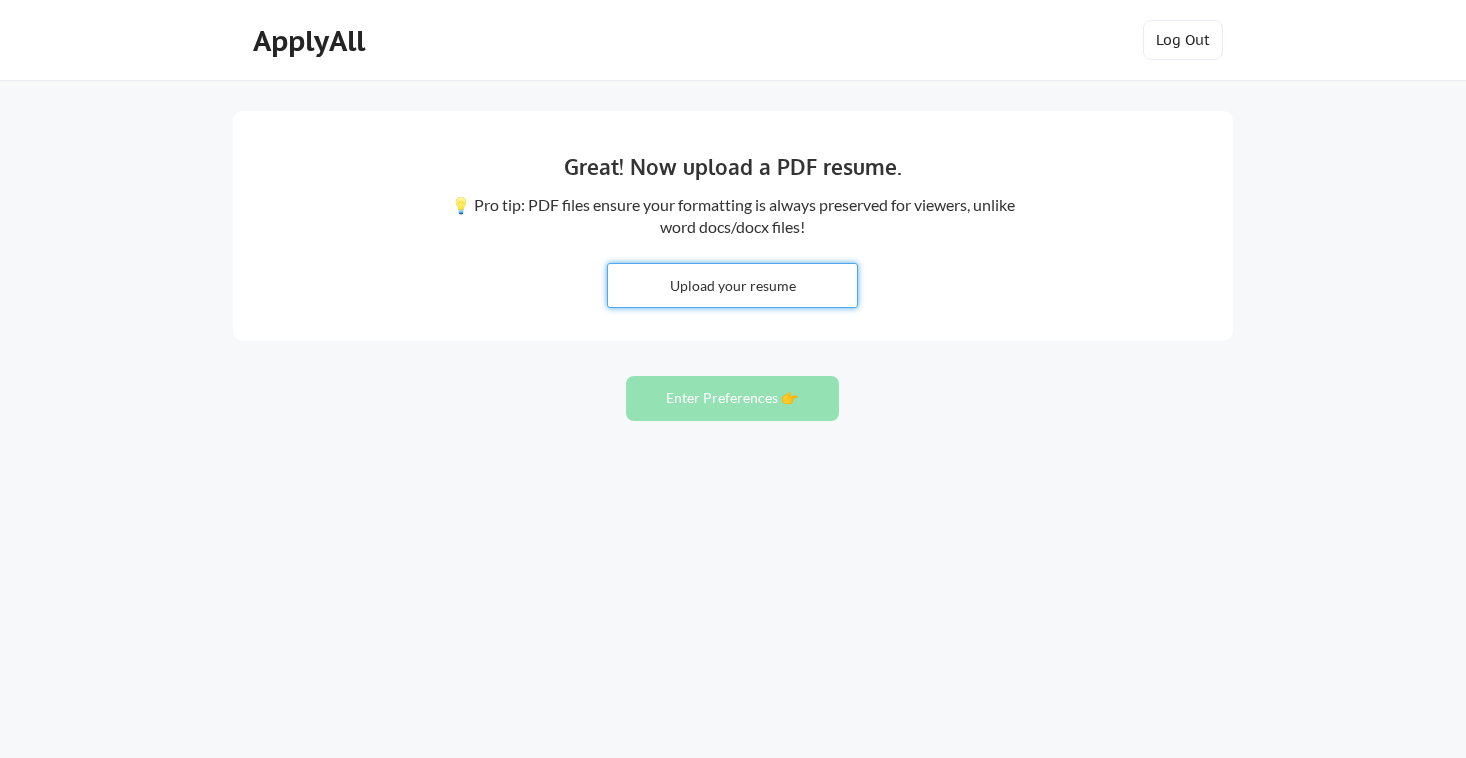 type on "C:\fakepath\185 13th Annual Loan Statement.pdf" 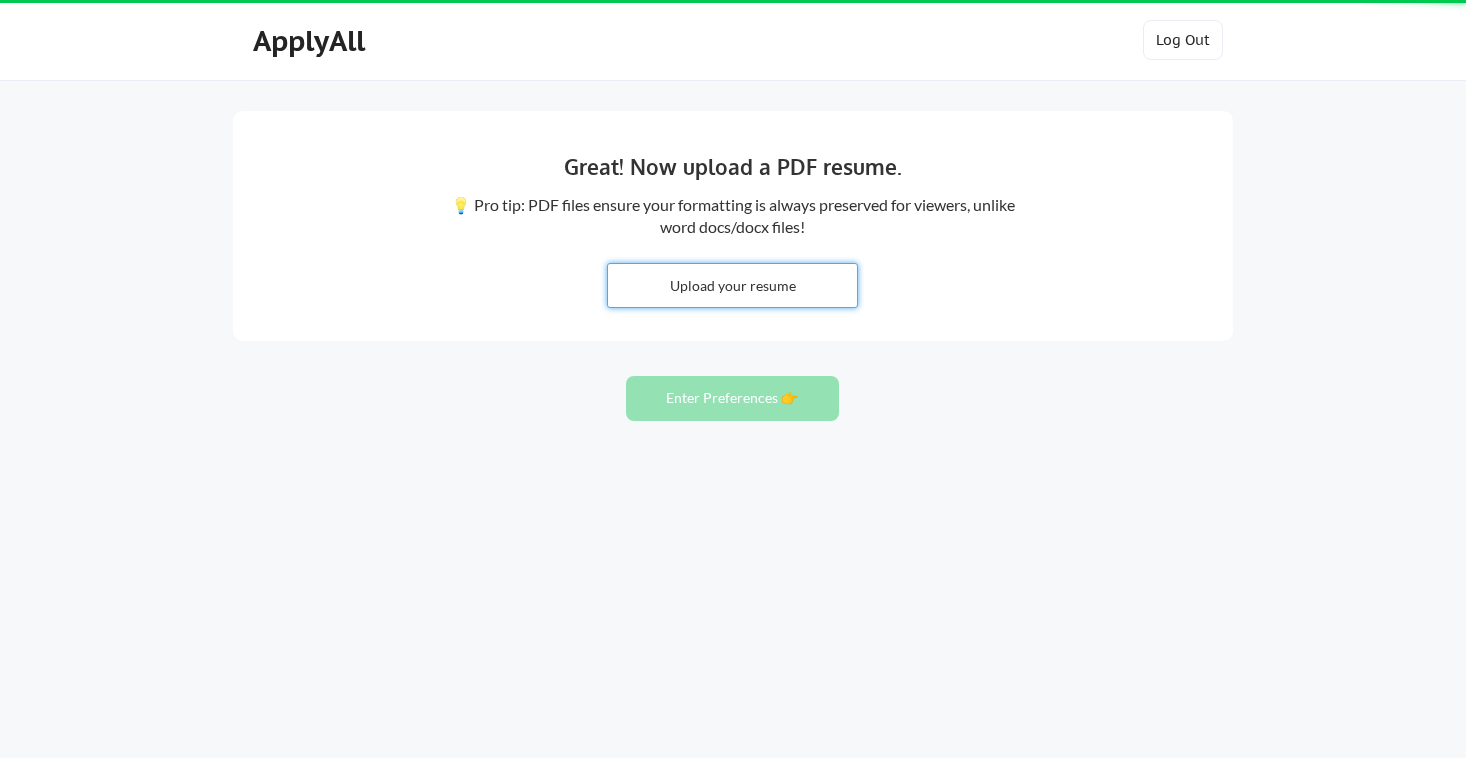 click on "Enter Preferences  👉" at bounding box center (732, 398) 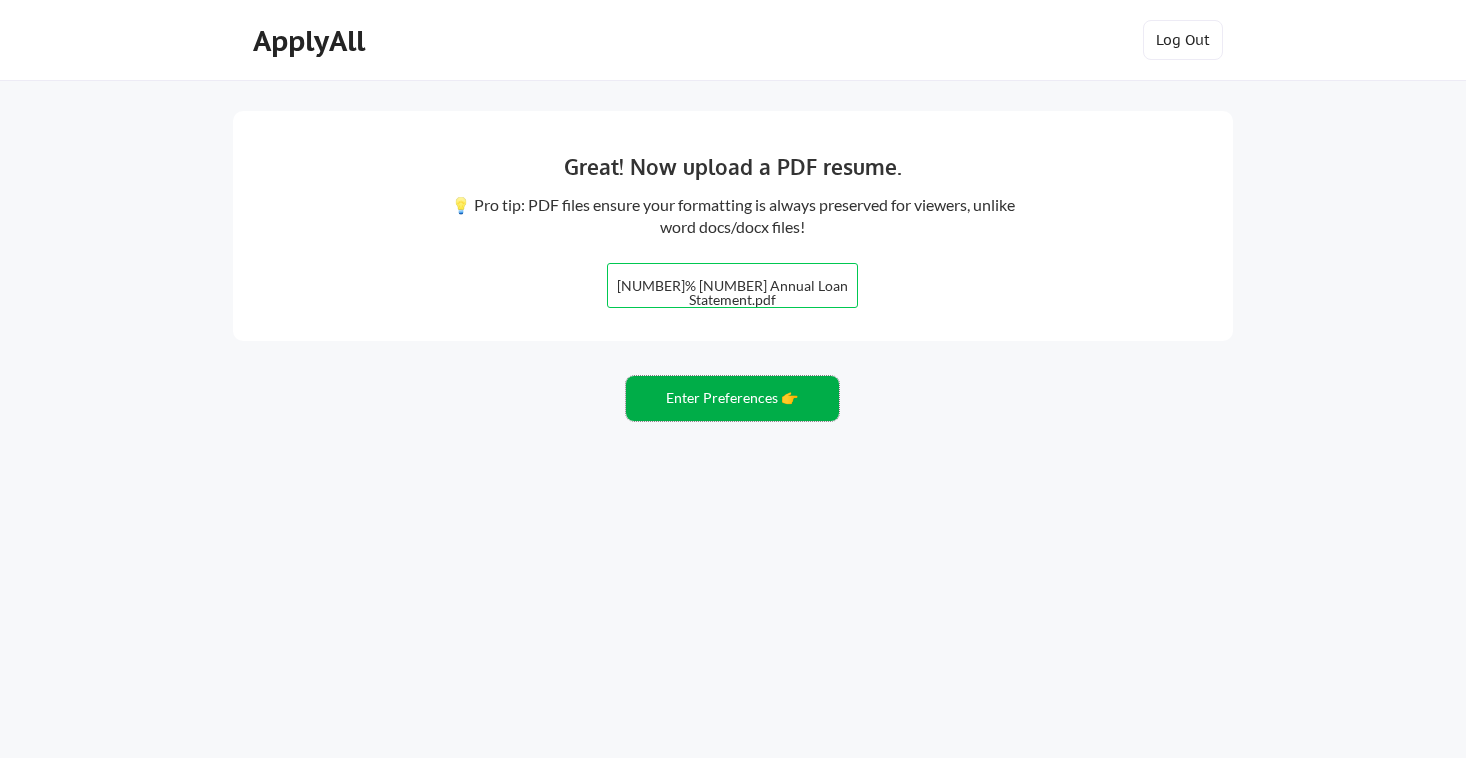 click on "Enter Preferences  👉" at bounding box center [732, 398] 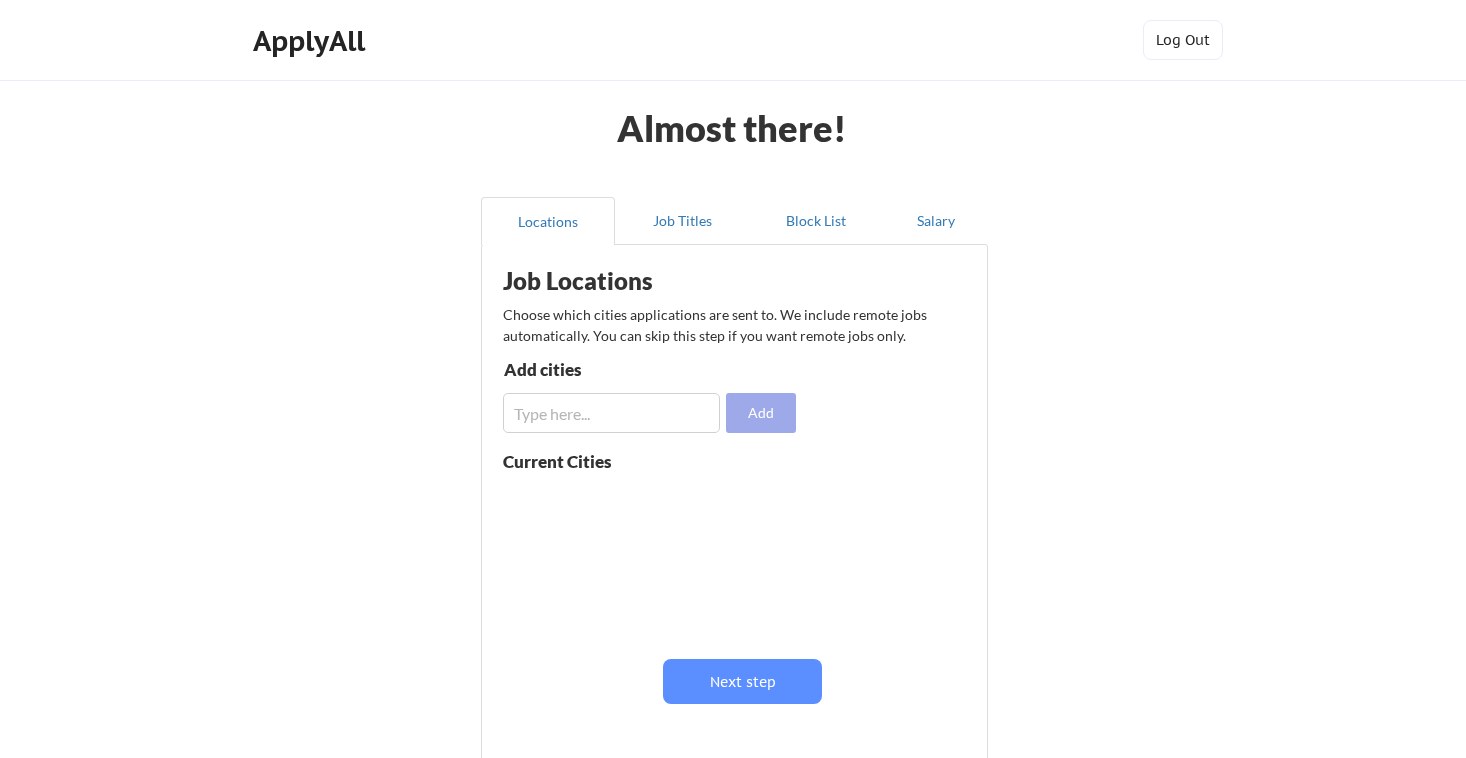 scroll, scrollTop: 0, scrollLeft: 0, axis: both 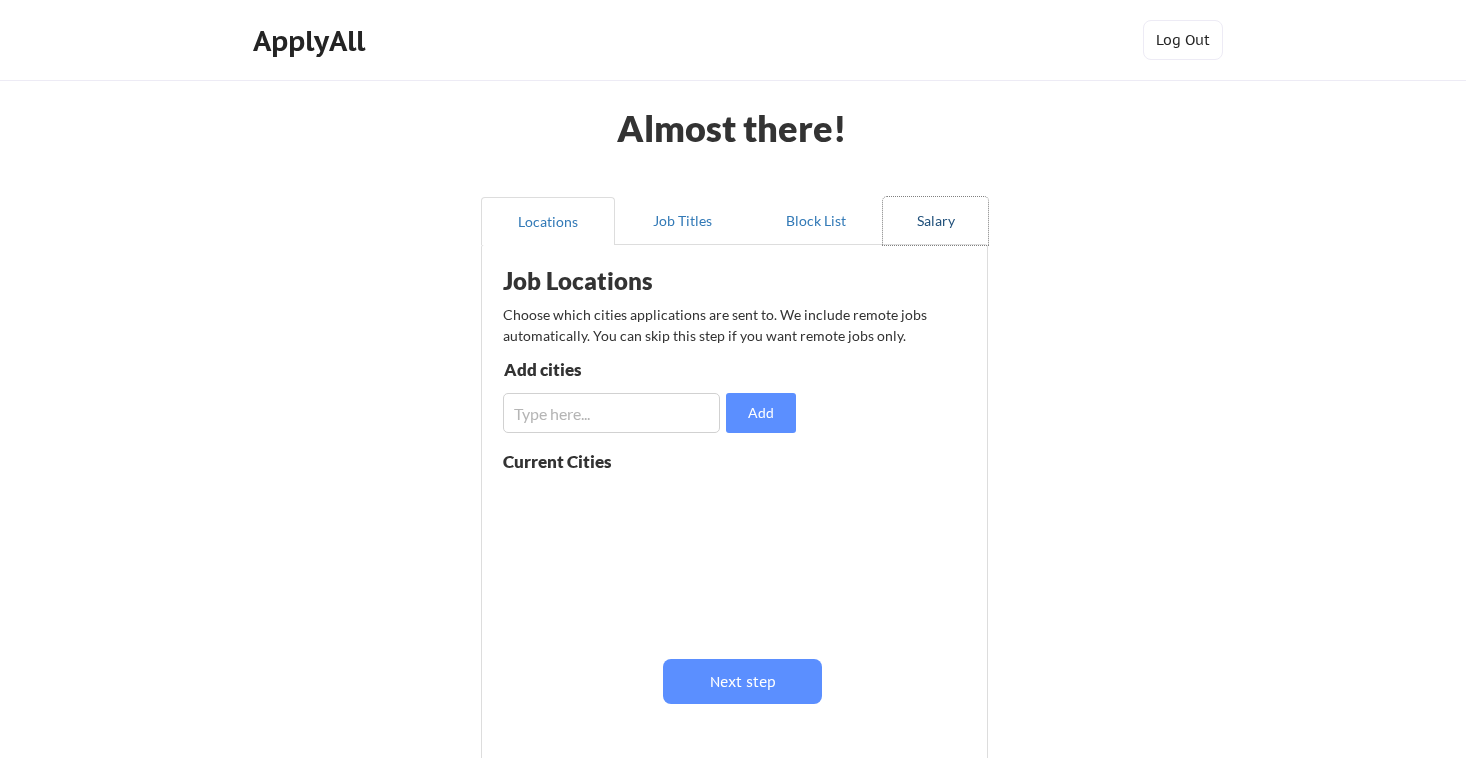 click on "Salary" at bounding box center (935, 221) 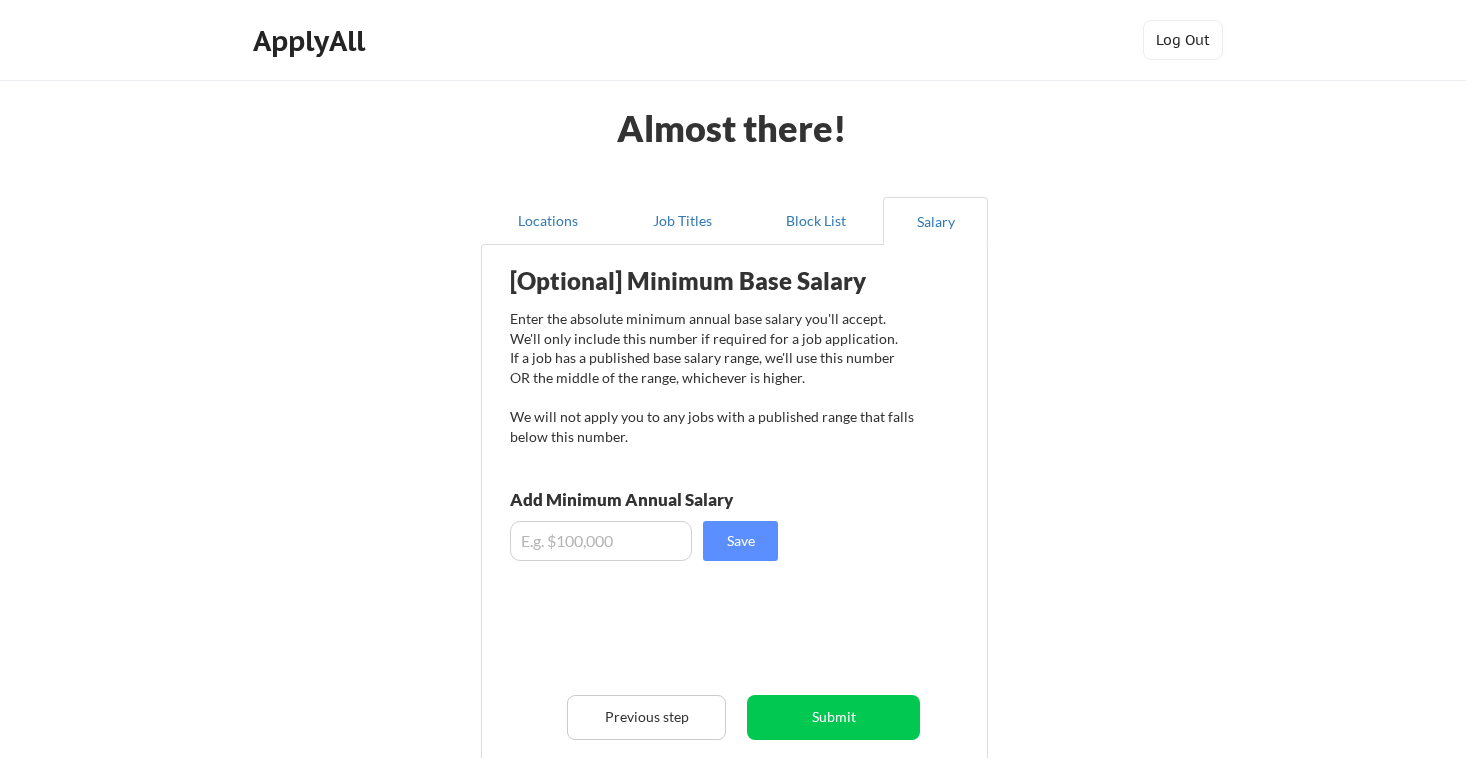 click on "[Optional] Minimum Base Salary Enter the absolute minimum annual base salary you'll accept. We'll only include this number if required for a job application.
If a job has a published base salary range, we'll use this number OR the middle of the range, whichever is higher. We will not apply you to any jobs with a published range that falls below this number. Add Minimum Annual Salary Save Previous step Submit" at bounding box center (738, 541) 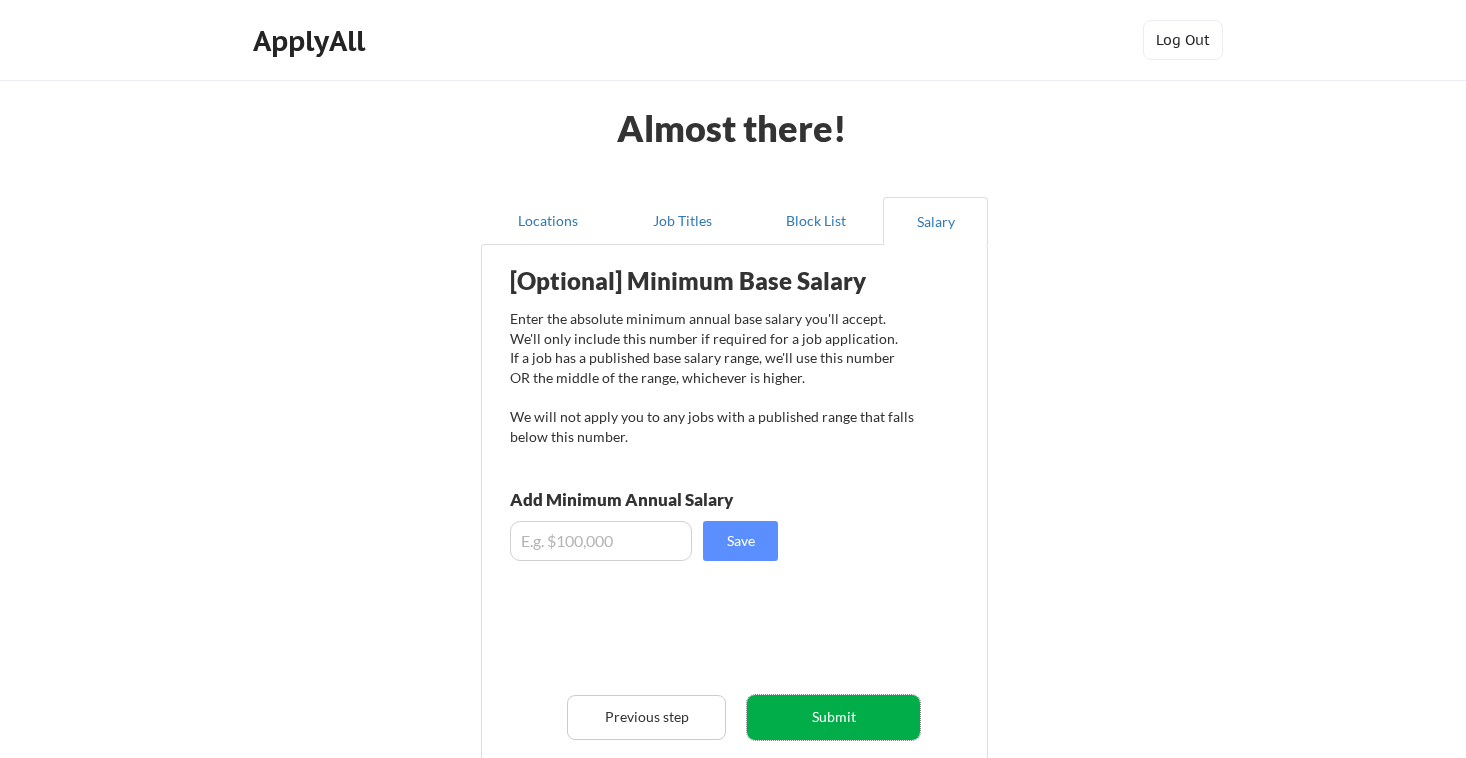 click on "Submit" at bounding box center (833, 717) 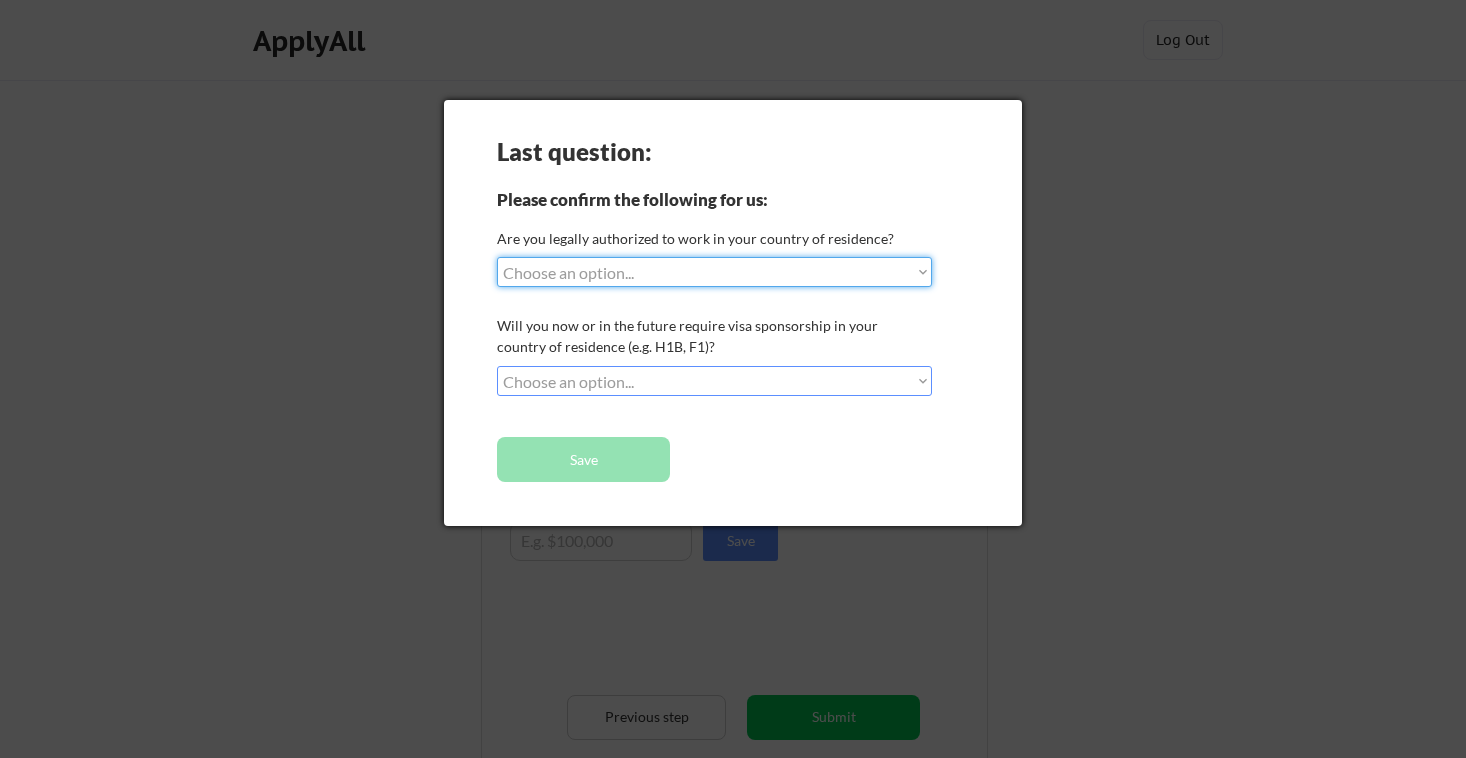 click on "Choose an option... Yes, I am a US Citizen Yes, I am a Canadian Citizen Yes, I am a US Green Card Holder Yes, I am an Other Permanent Resident Yes, I am here on a visa (H1B, OPT, etc.) No, I am not (yet) authorized" at bounding box center (714, 272) 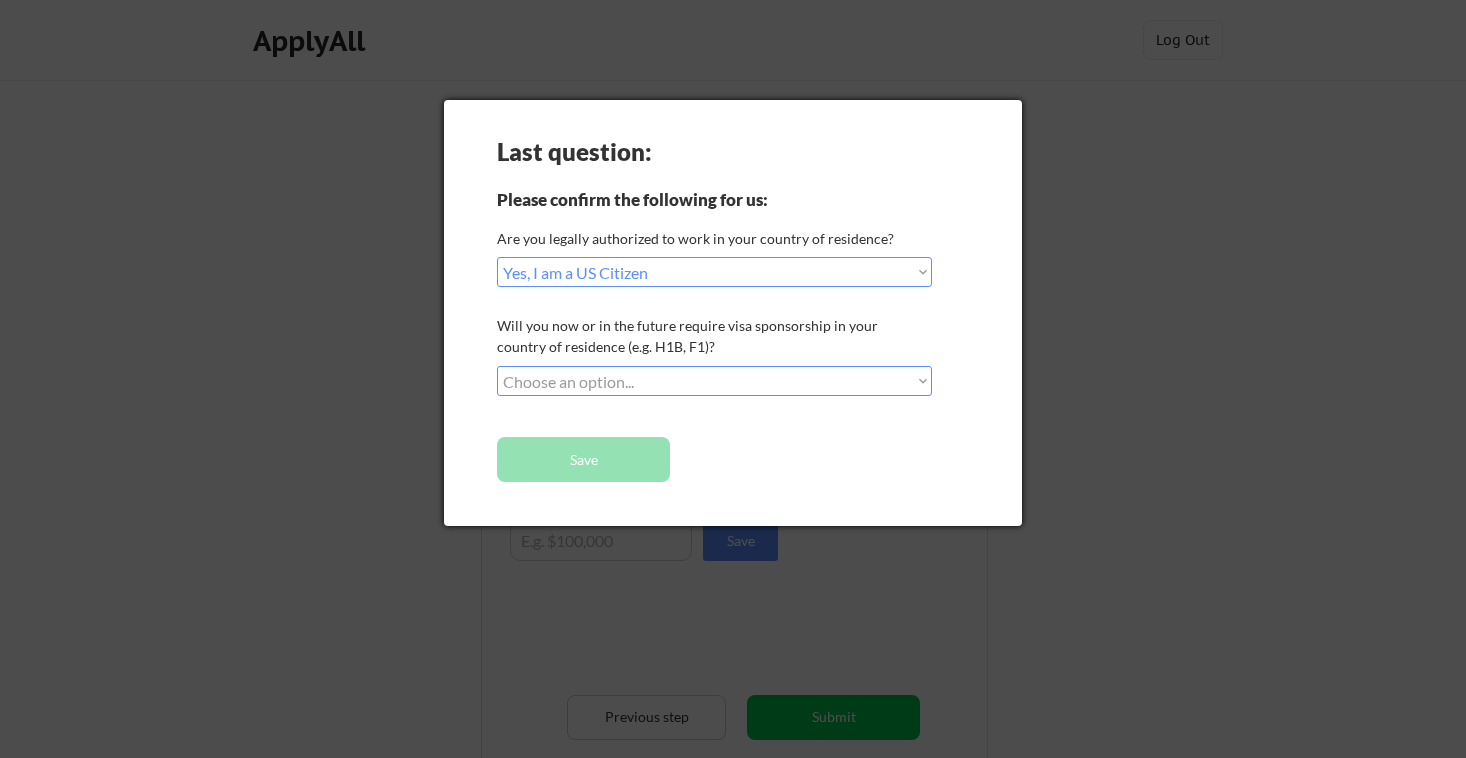 click on "Choose an option... No, I will not need sponsorship Yes, I will need sponsorship" at bounding box center [714, 381] 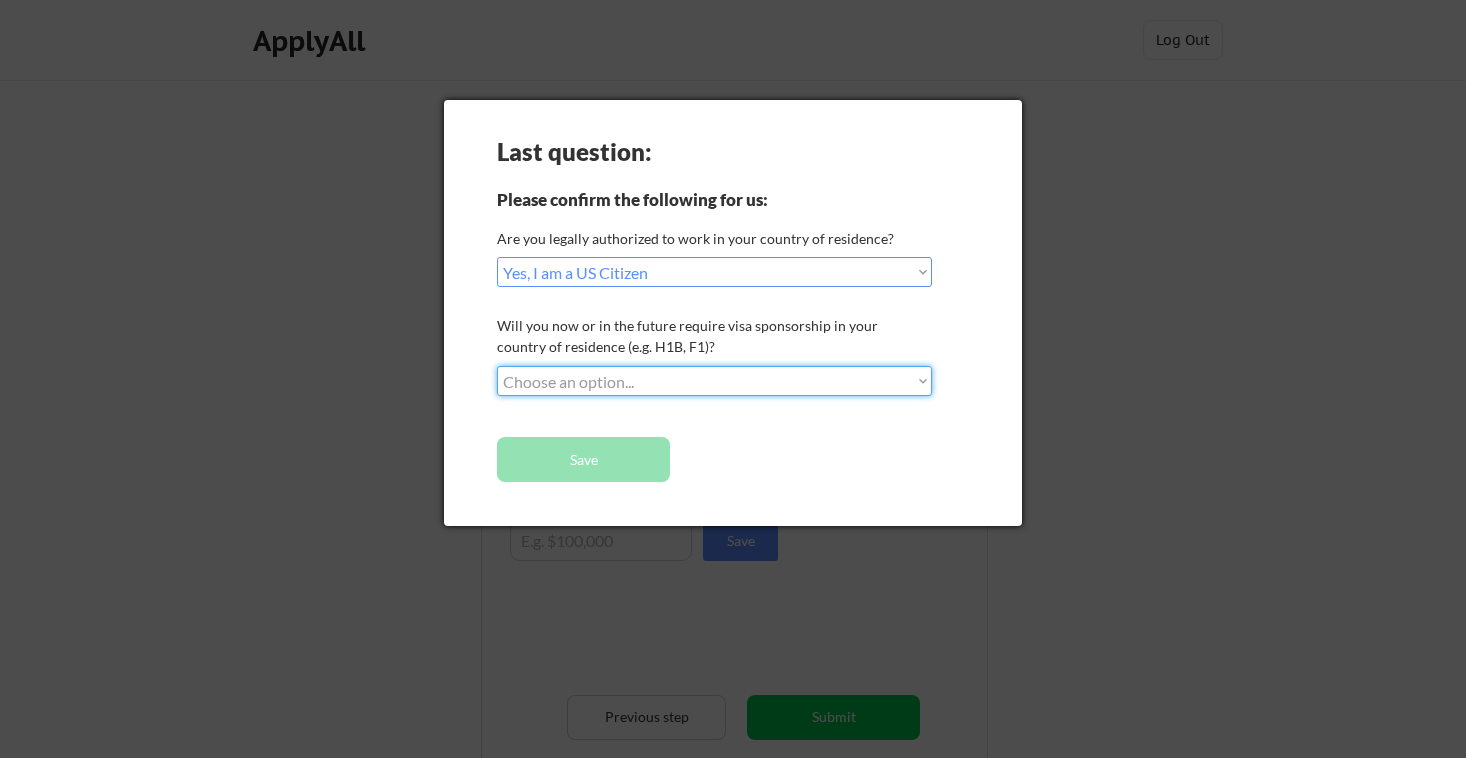 select on ""no__i_will_not_need_sponsorship"" 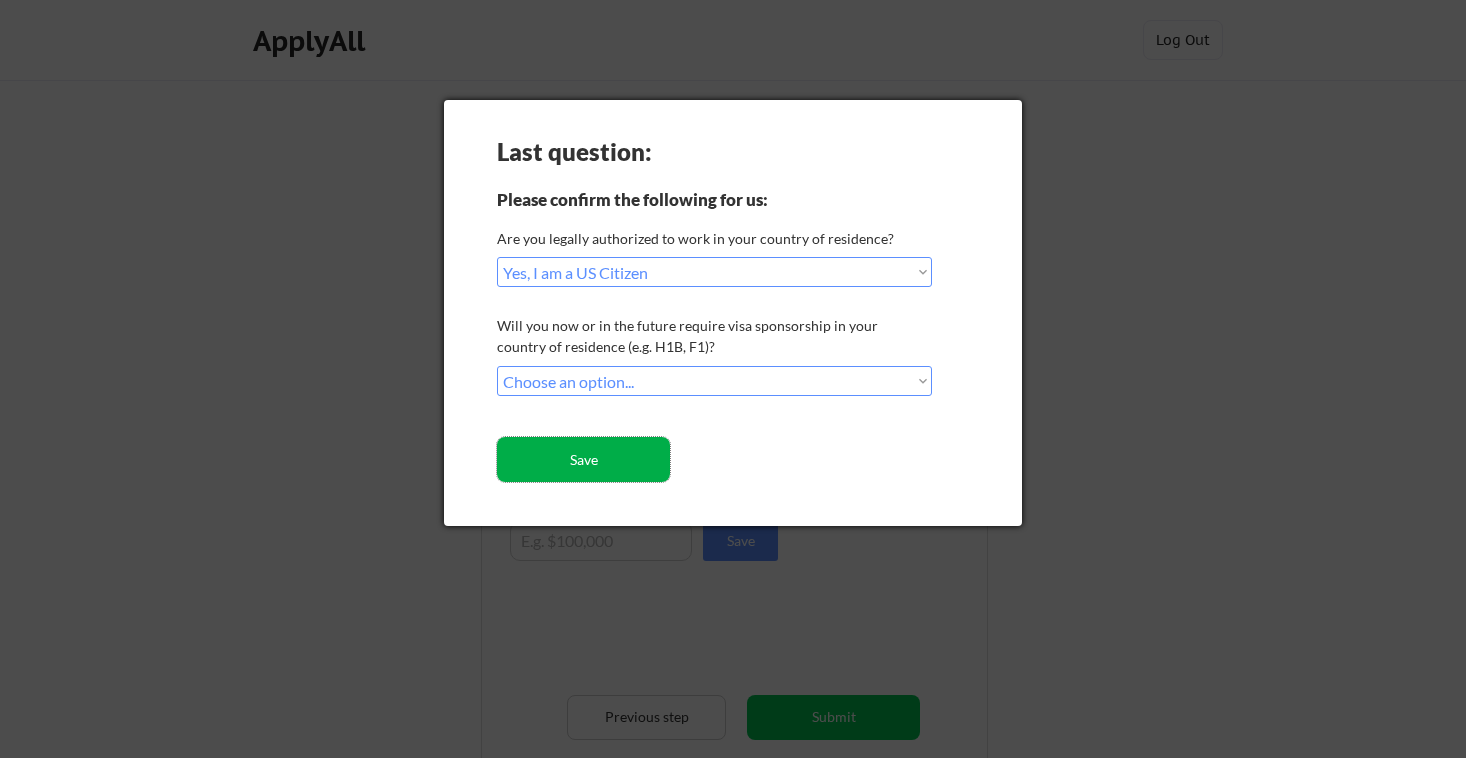 click on "Save" at bounding box center (583, 459) 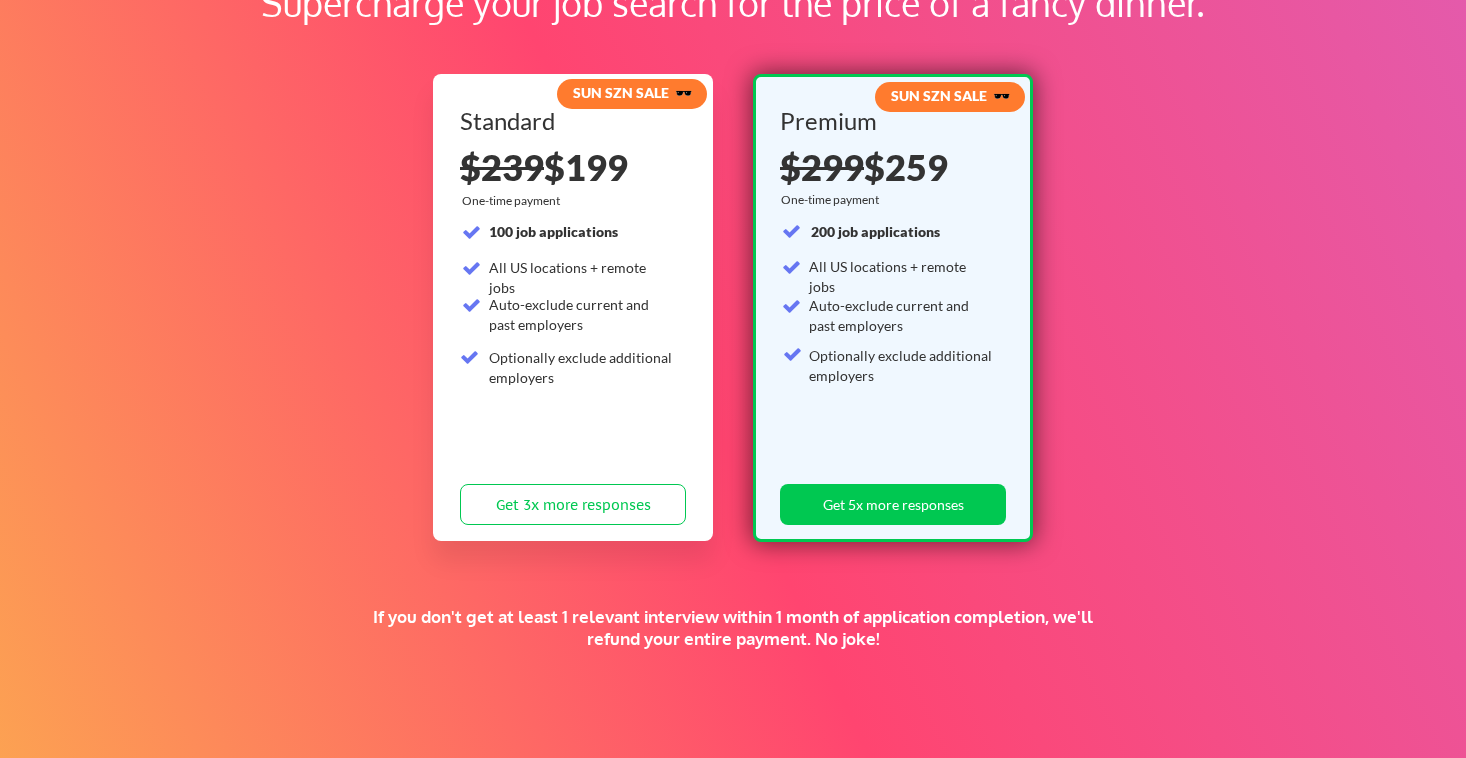 scroll, scrollTop: 415, scrollLeft: 0, axis: vertical 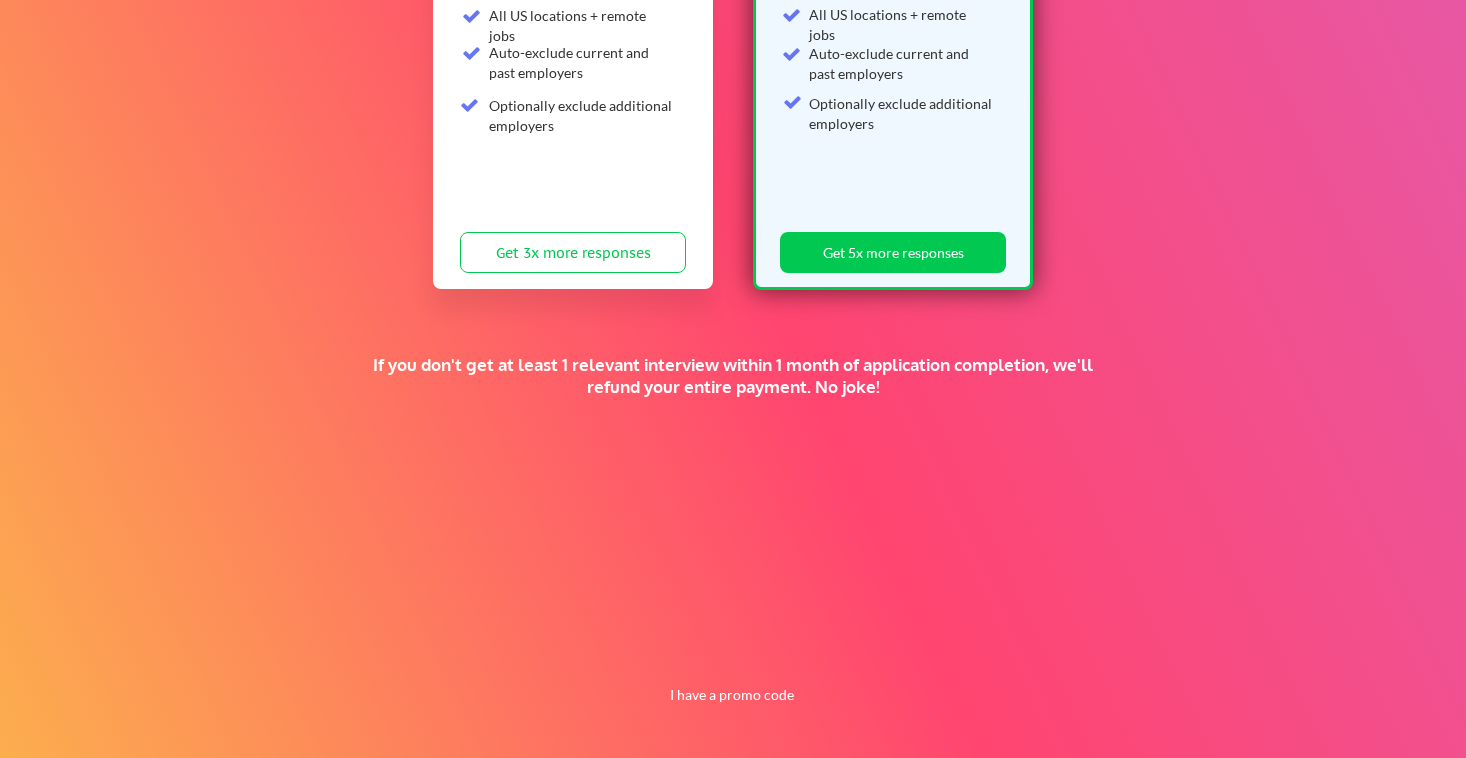 click on "I have a promo code" at bounding box center (732, 695) 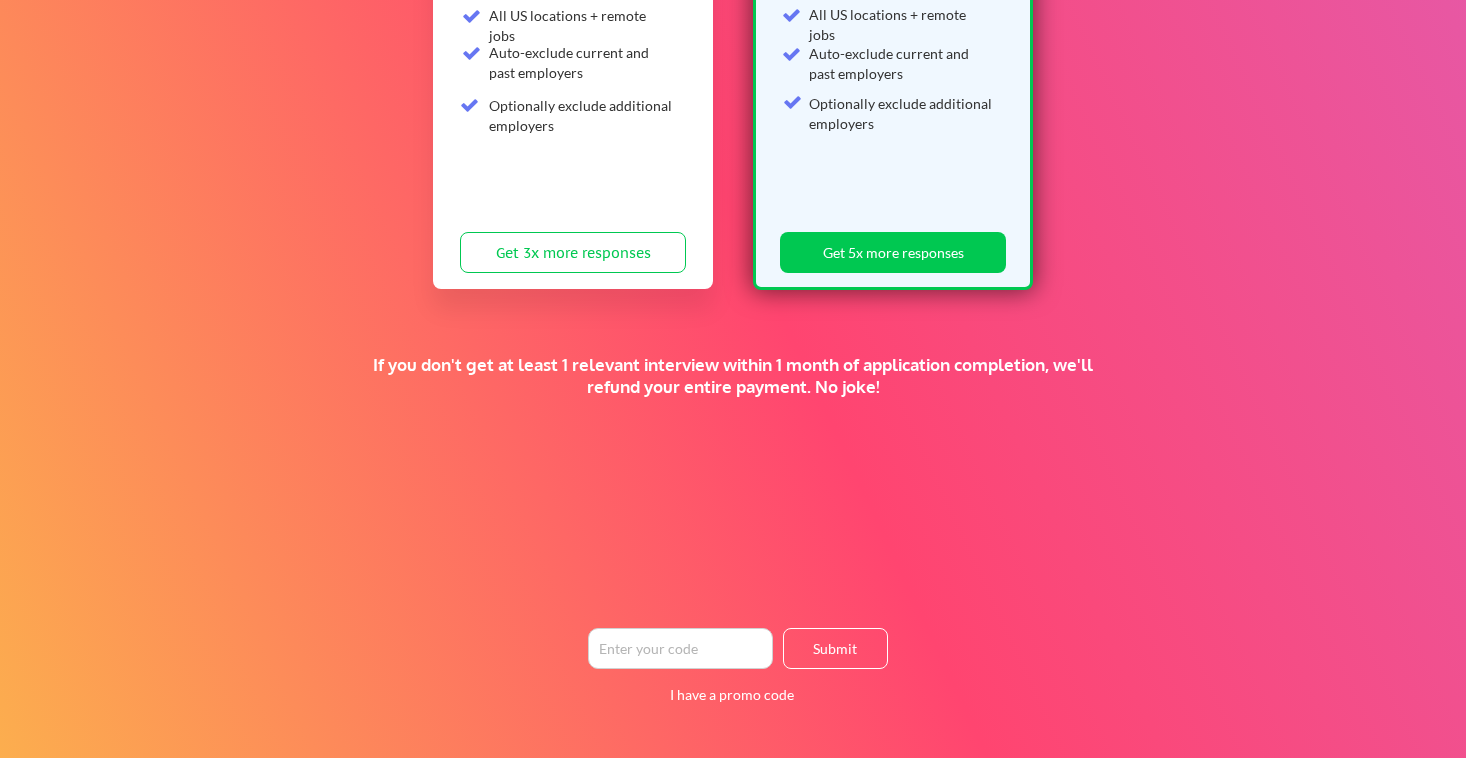 click at bounding box center [680, 648] 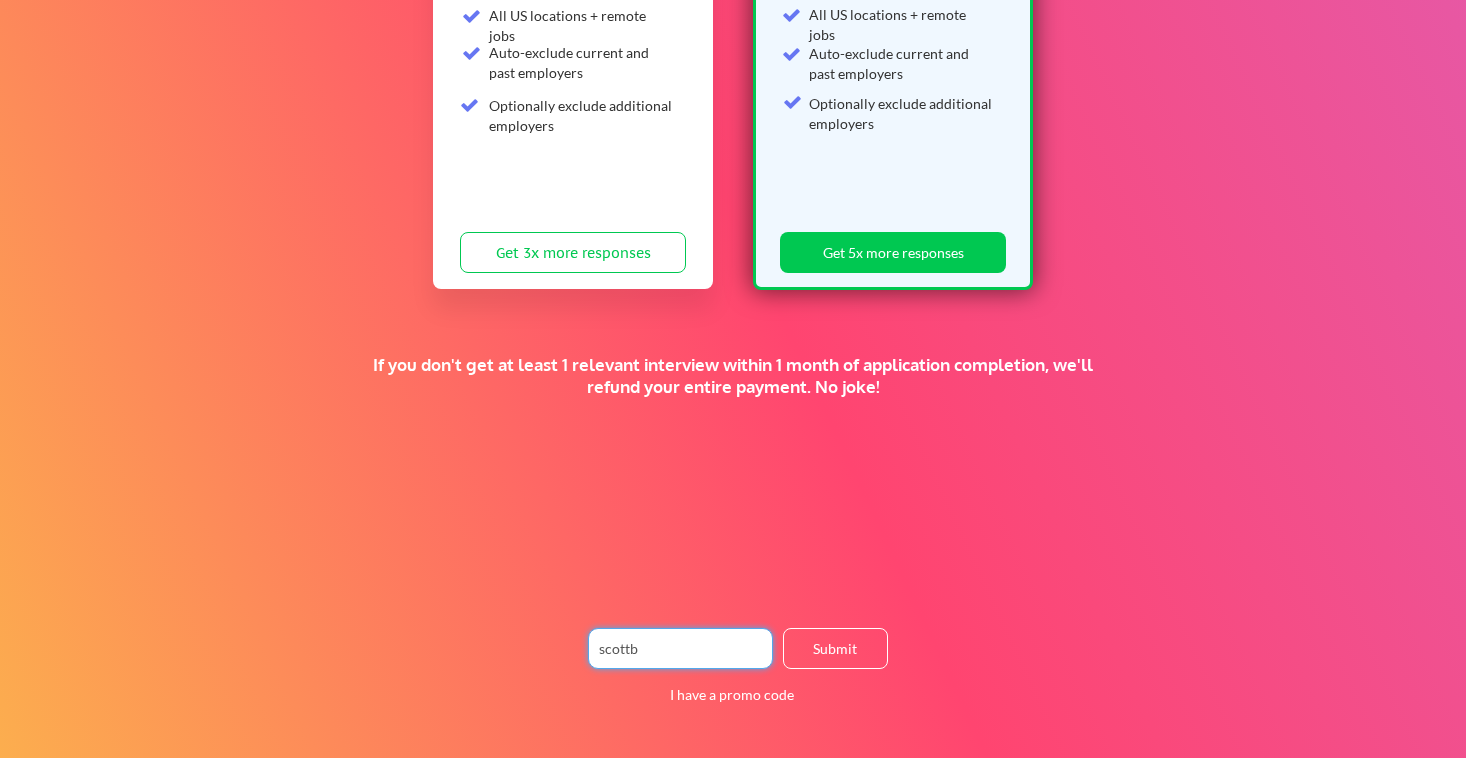 type on "scottb" 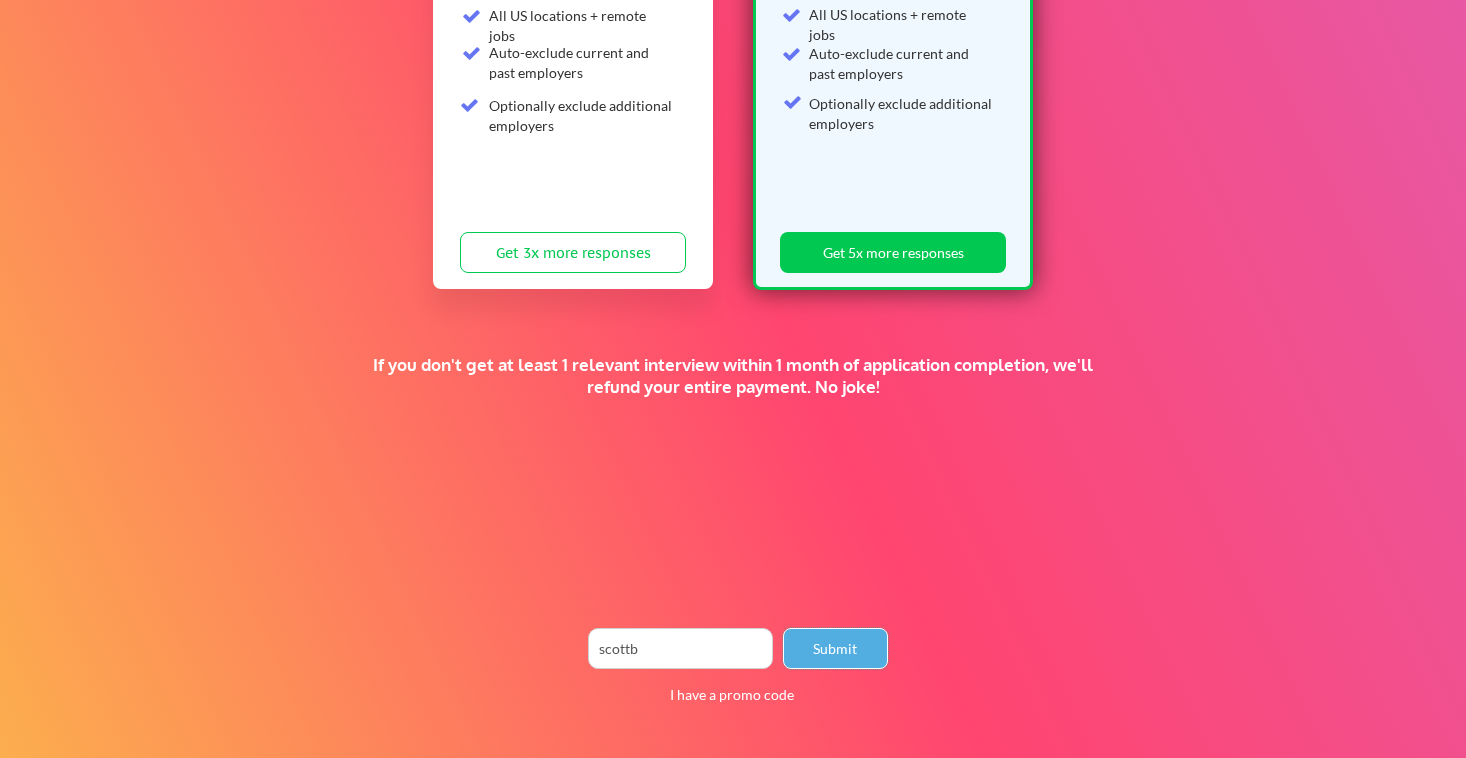click on "Submit" at bounding box center (835, 648) 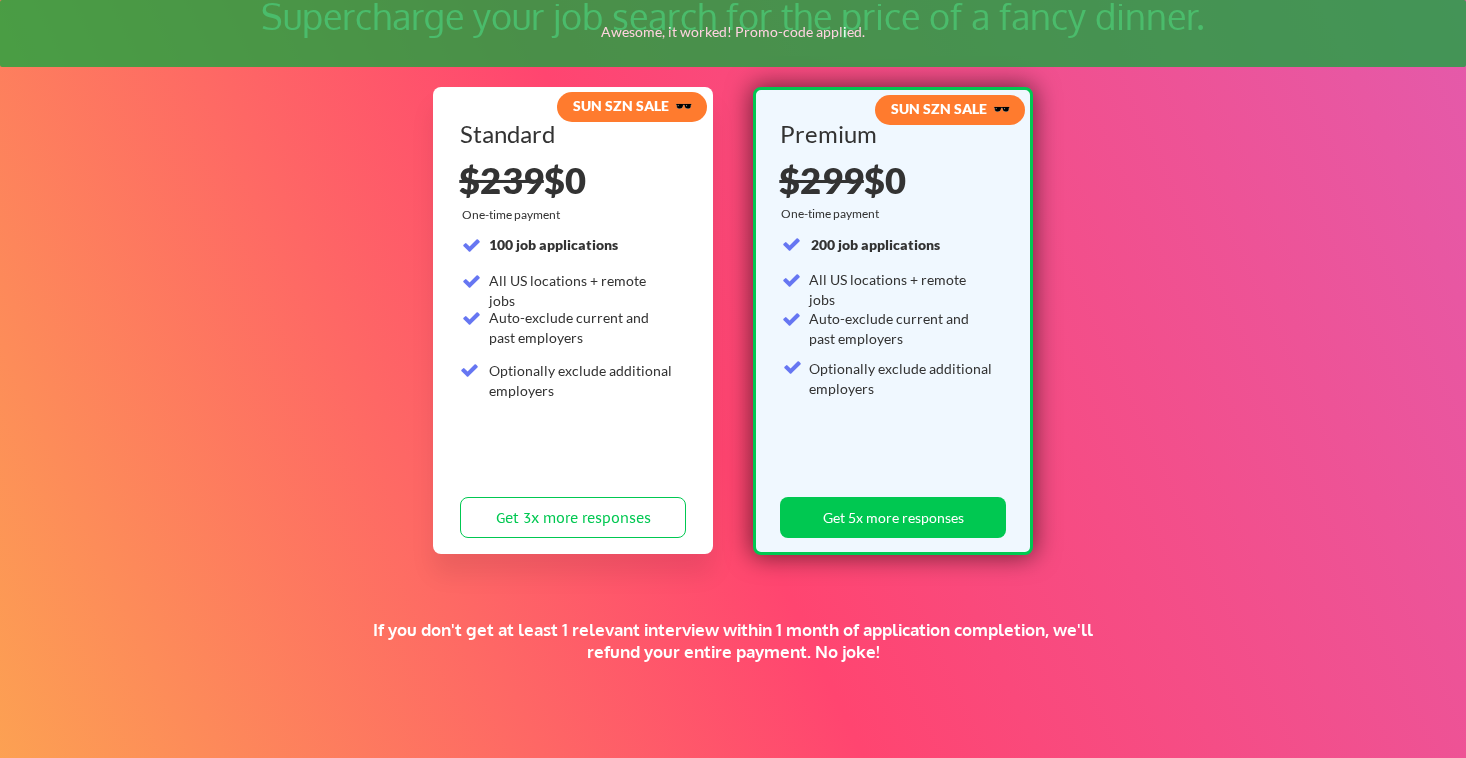 scroll, scrollTop: 139, scrollLeft: 0, axis: vertical 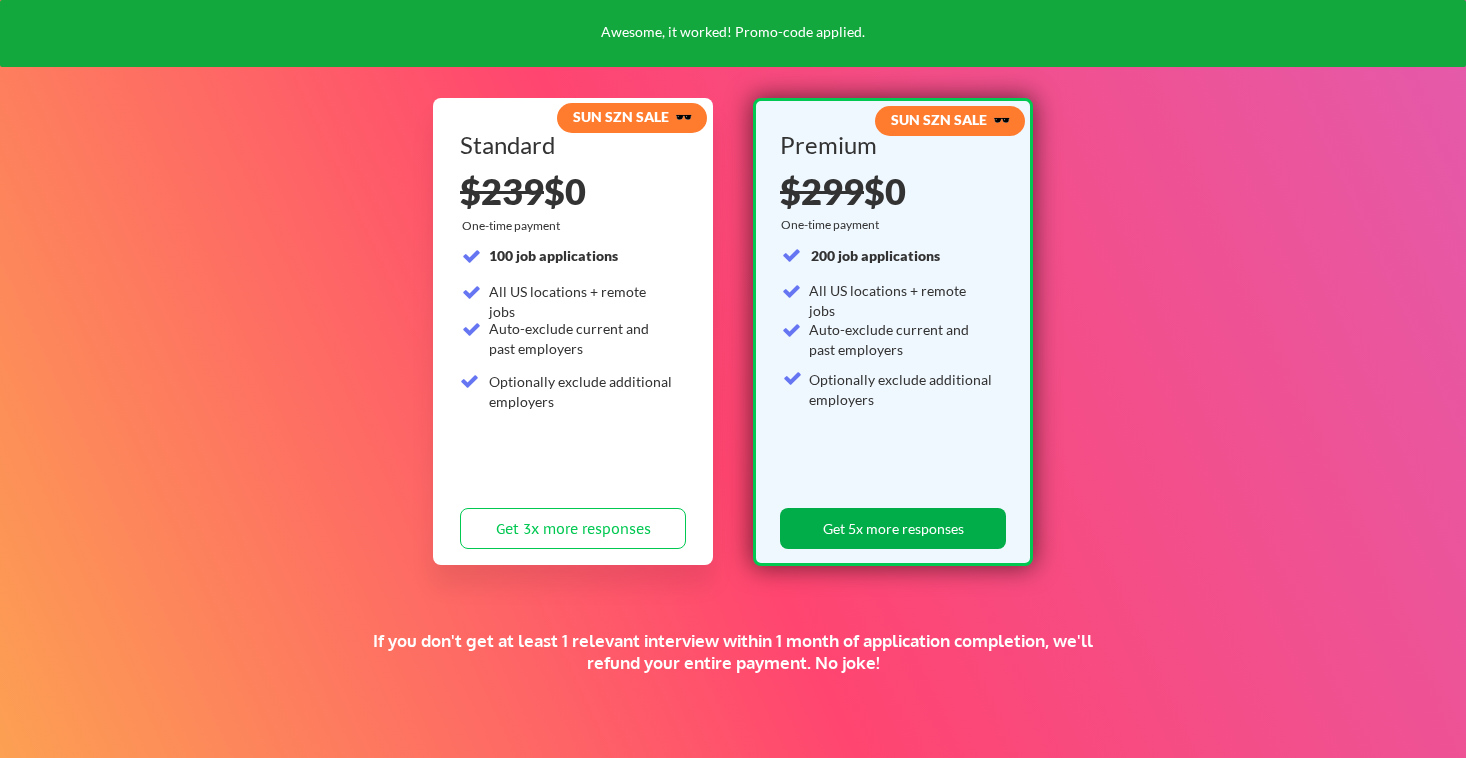 click on "Get 5x more responses" at bounding box center [893, 528] 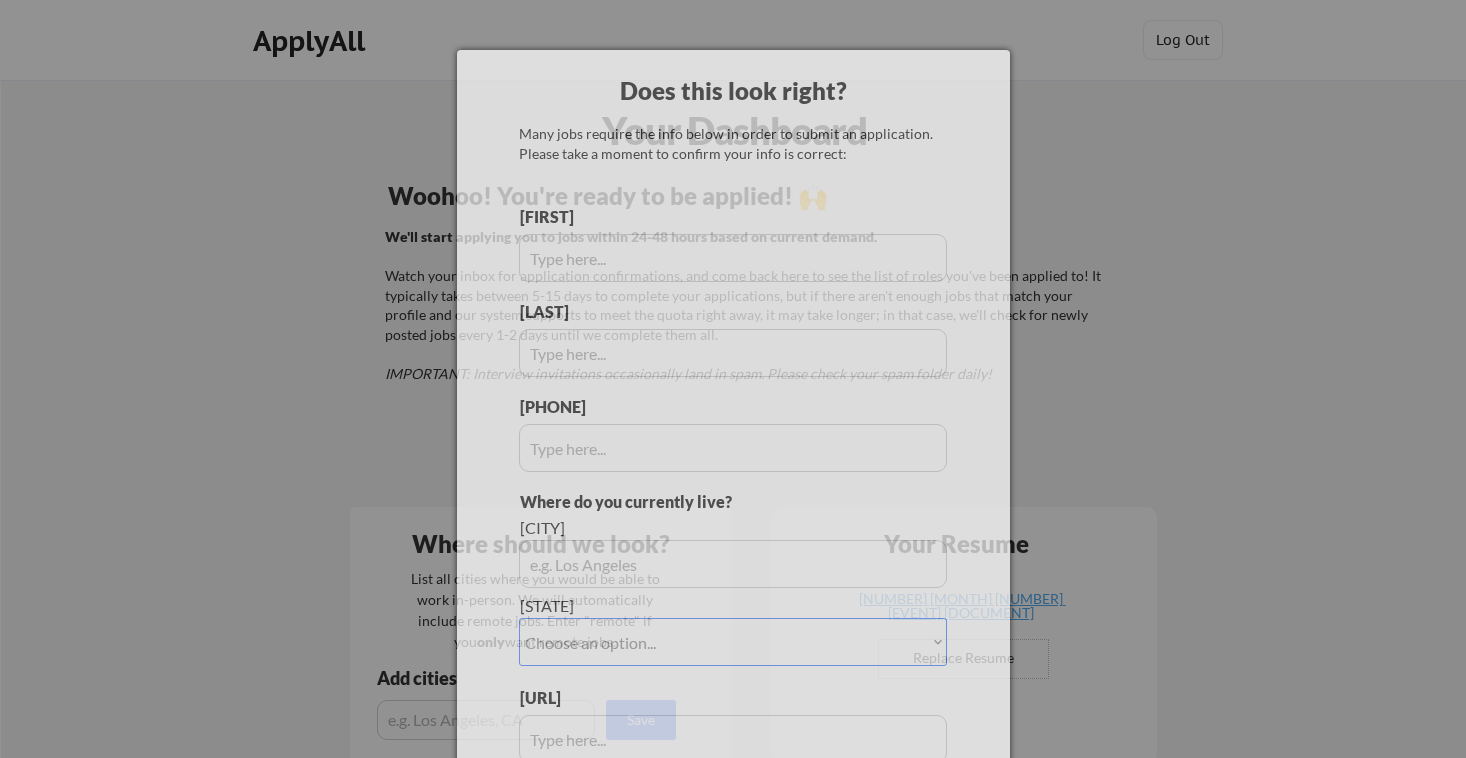 scroll, scrollTop: 0, scrollLeft: 0, axis: both 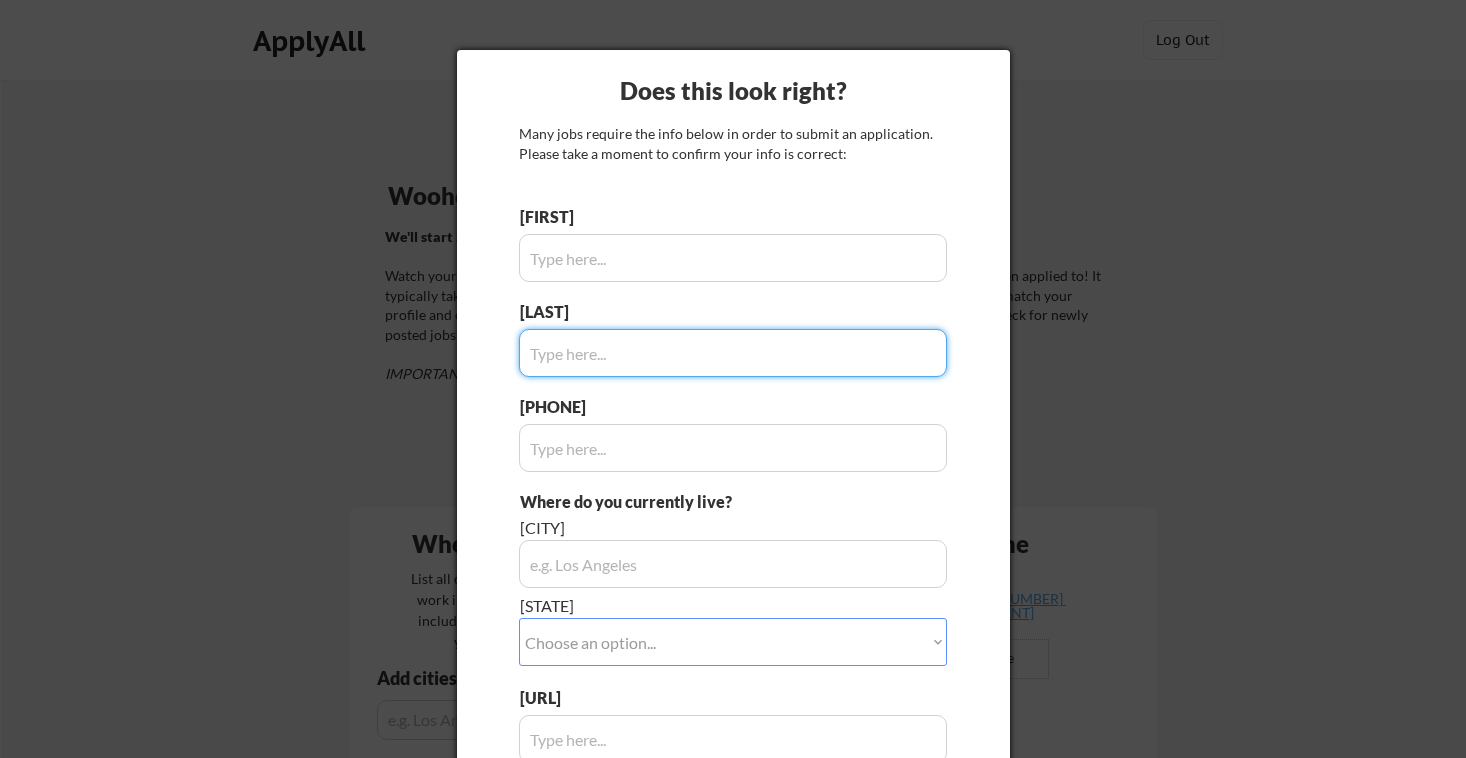 type on "[LAST]" 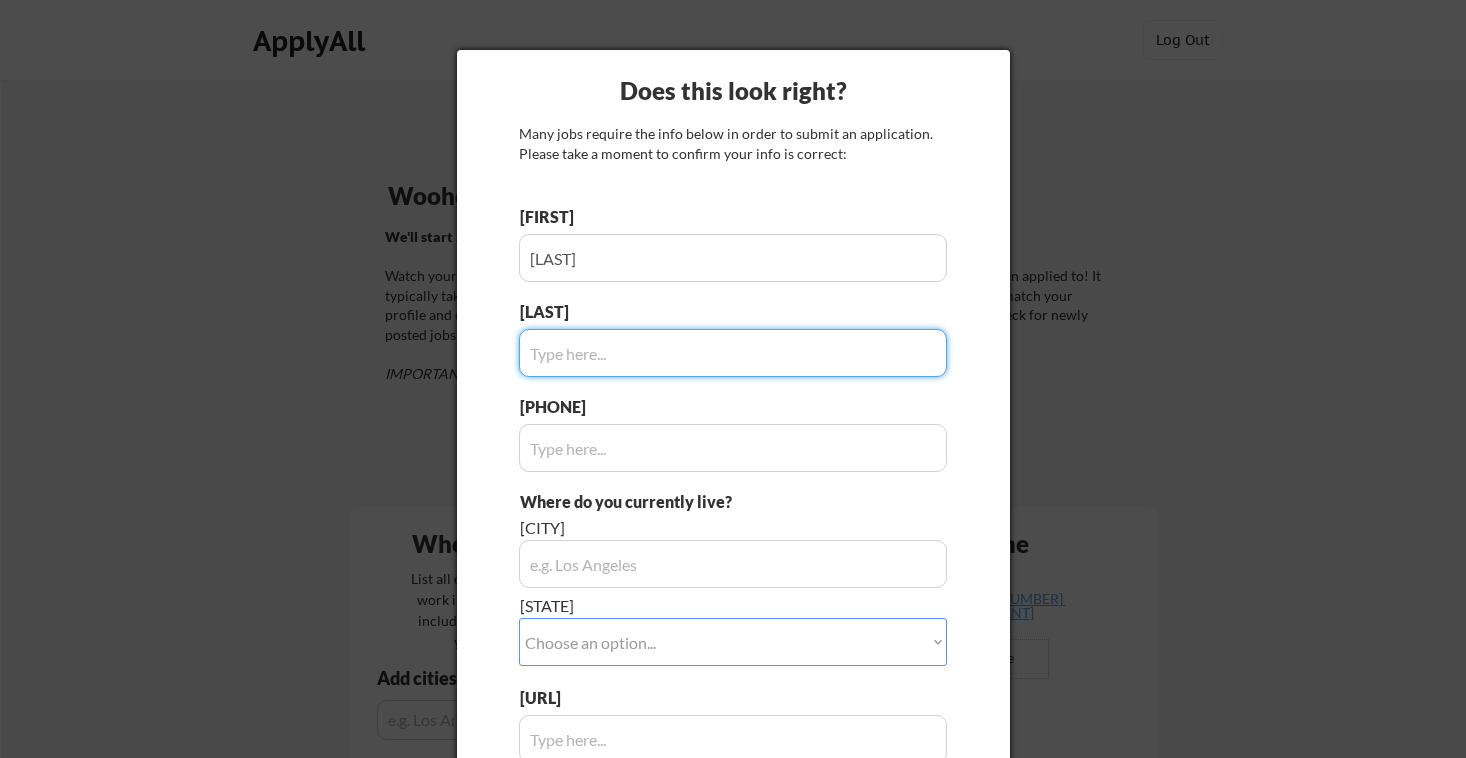 type on "[LAST]" 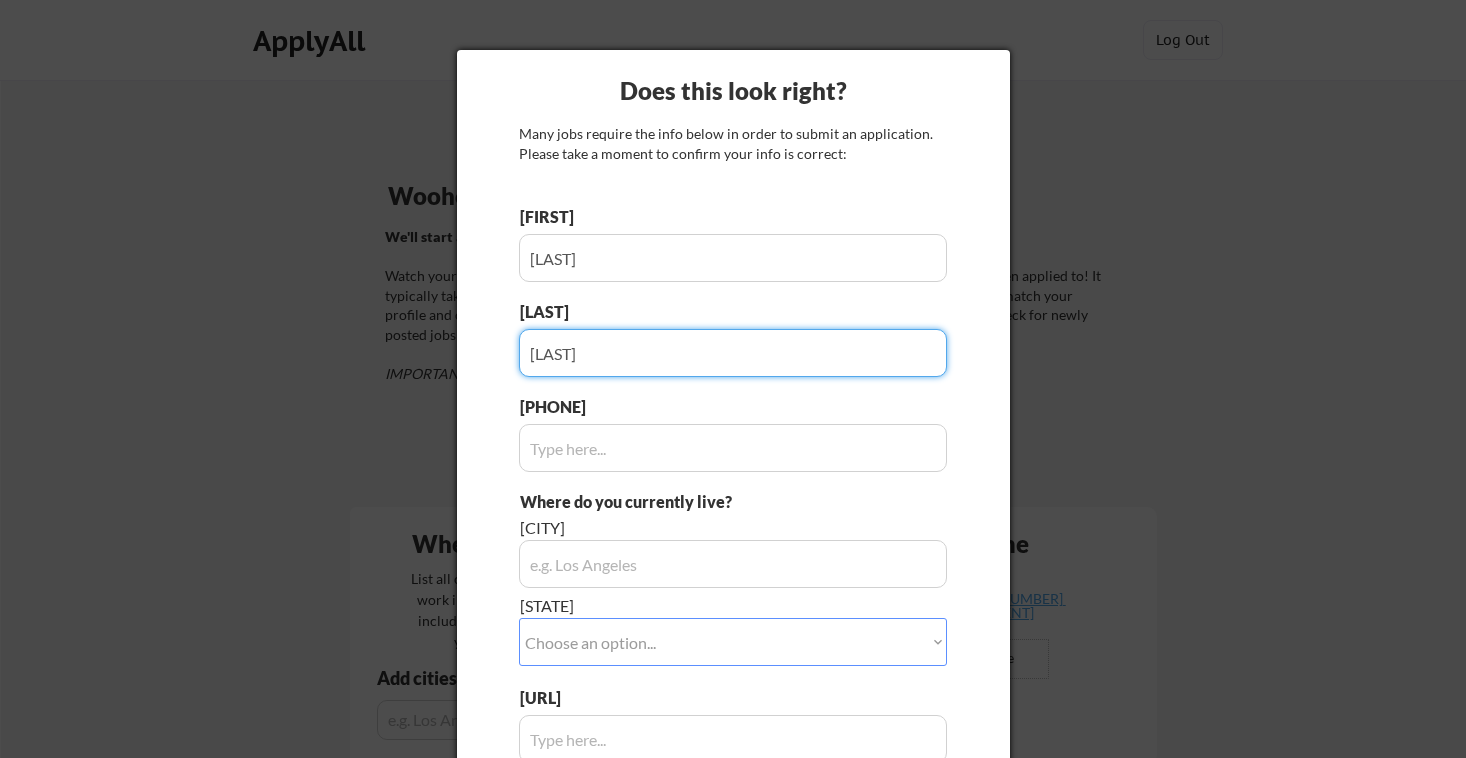 click at bounding box center (733, 258) 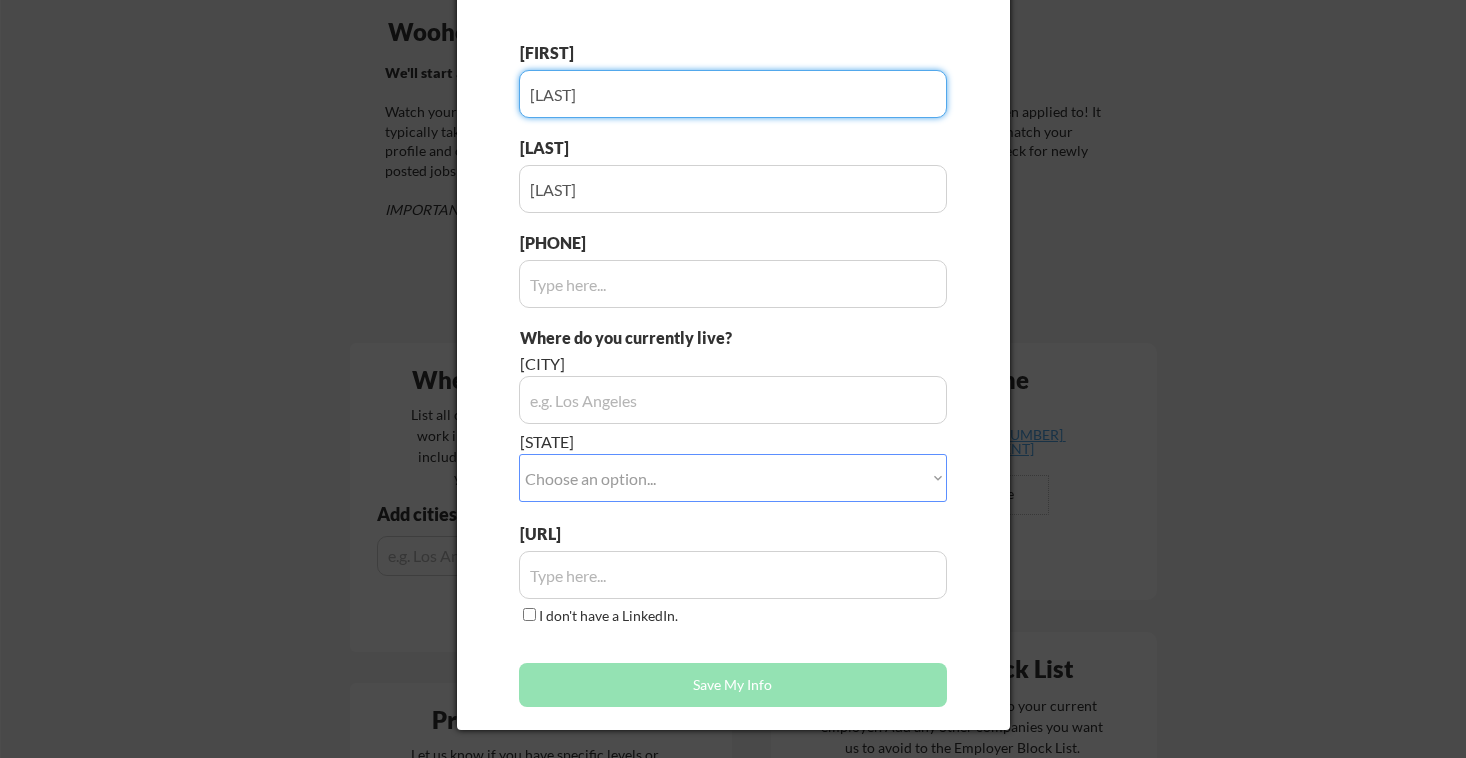 scroll, scrollTop: 178, scrollLeft: 0, axis: vertical 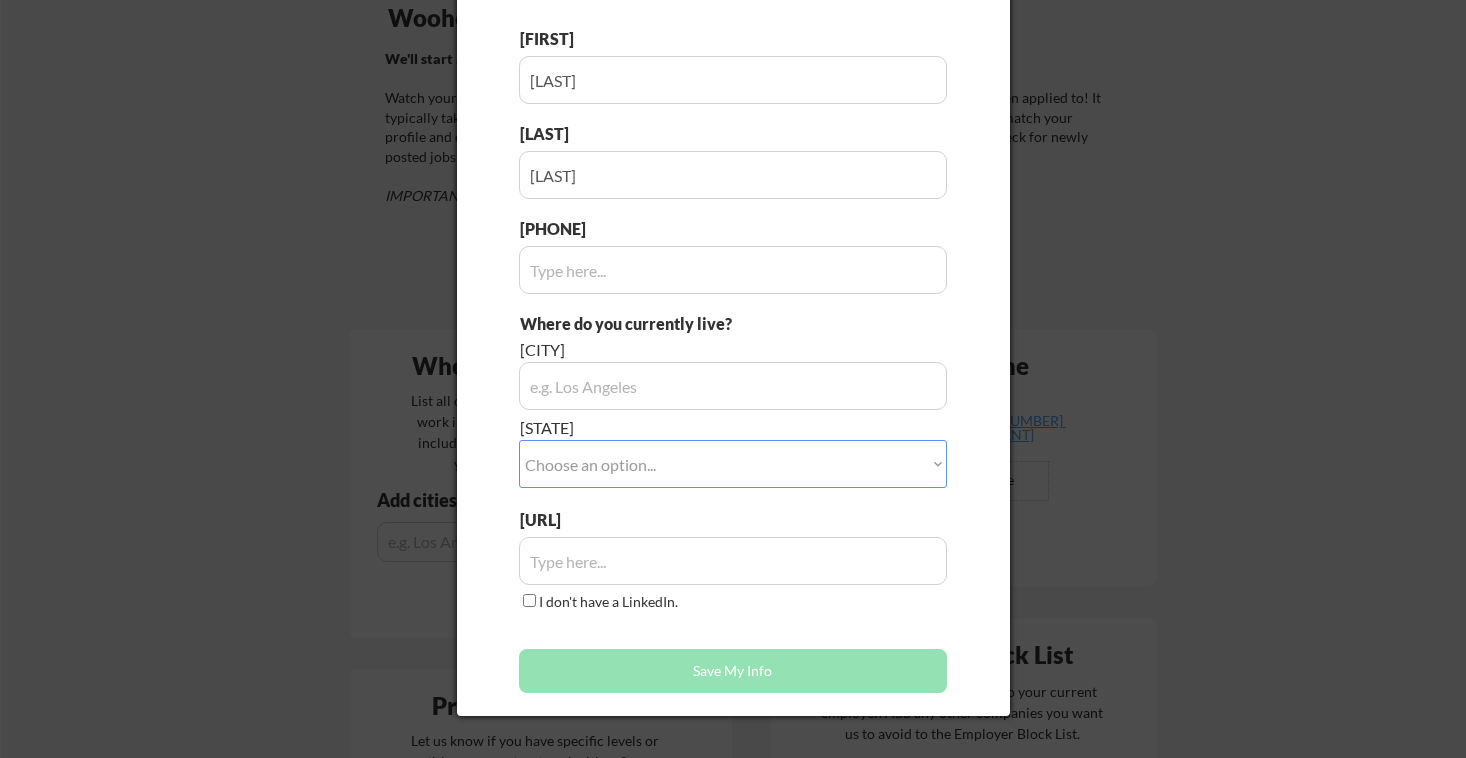click on "[STATE]" at bounding box center (677, 428) 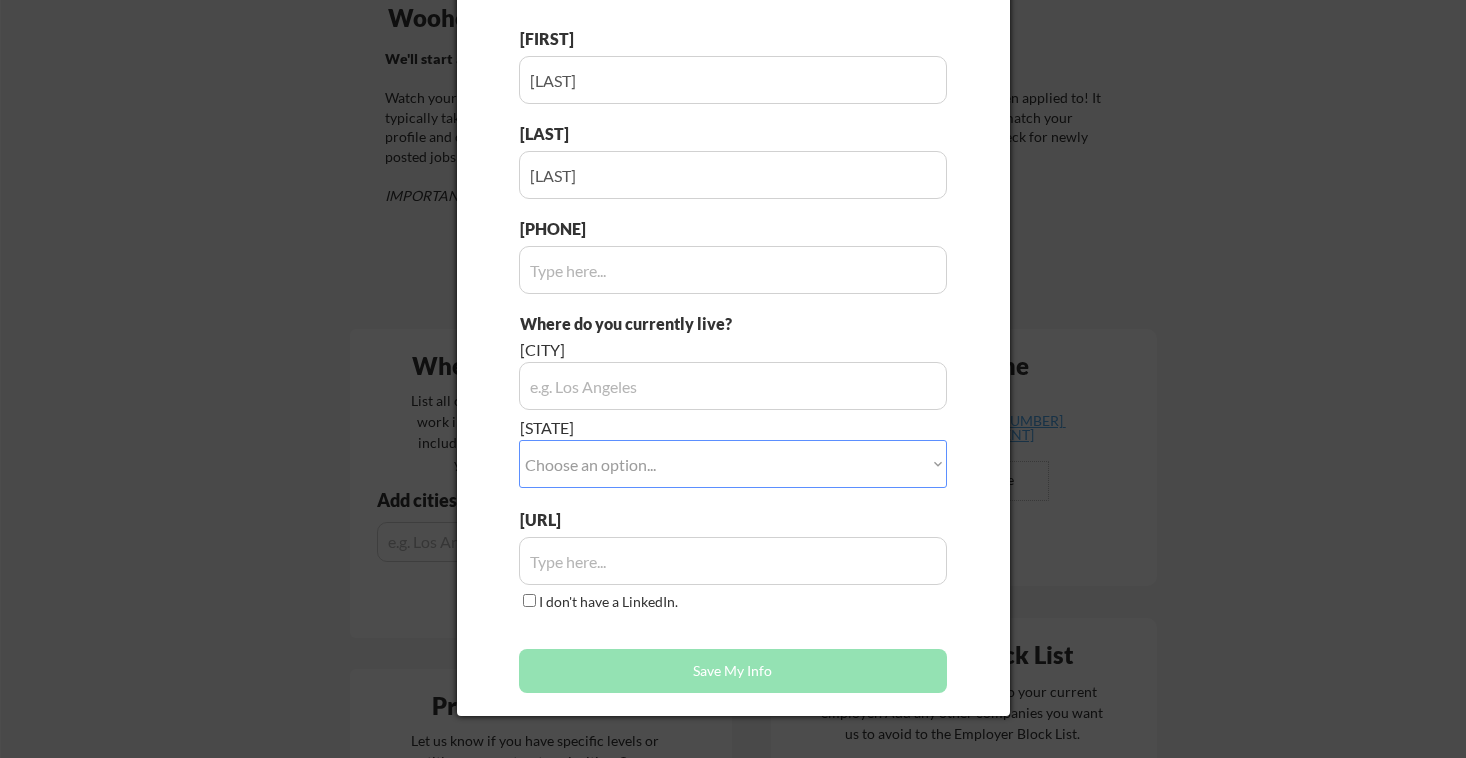 click on "Choose an option... Other/Not Applicable Alabama Alaska Alberta Arizona Arkansas British Columbia California Colorado Connecticut Delaware District of Columbia Florida Georgia Hawaii Idaho Illinois Indiana Iowa Kansas Kentucky Labrador Louisiana Maine Manitoba Maryland Massachusetts Michigan Minnesota Mississippi Missouri Montana Nebraska Nevada New Brunswick New Hampshire New Jersey New Mexico New York Newfoundland North Carolina North Dakota Northwest Territories Nova Scotia Nunavut Ohio Oklahoma Ontario Oregon Pennsylvania Prince Edward Island Quebec Rhode Island Saskatchewan South Carolina South Dakota Tennessee Texas Utah Vermont Virginia Washington West Virginia Wisconsin Wyoming Yukon" at bounding box center [733, 464] 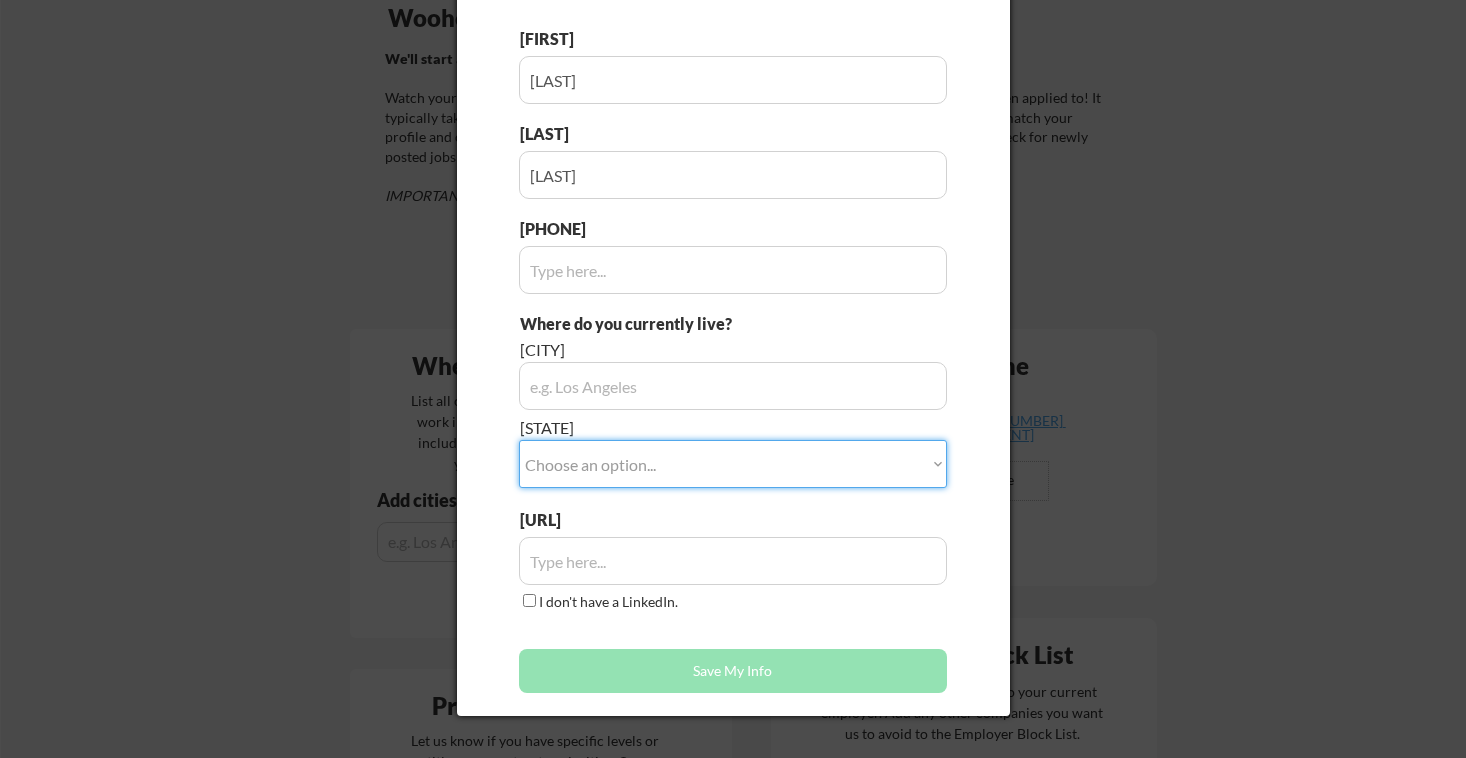 select on ""Other/Not Applicable"" 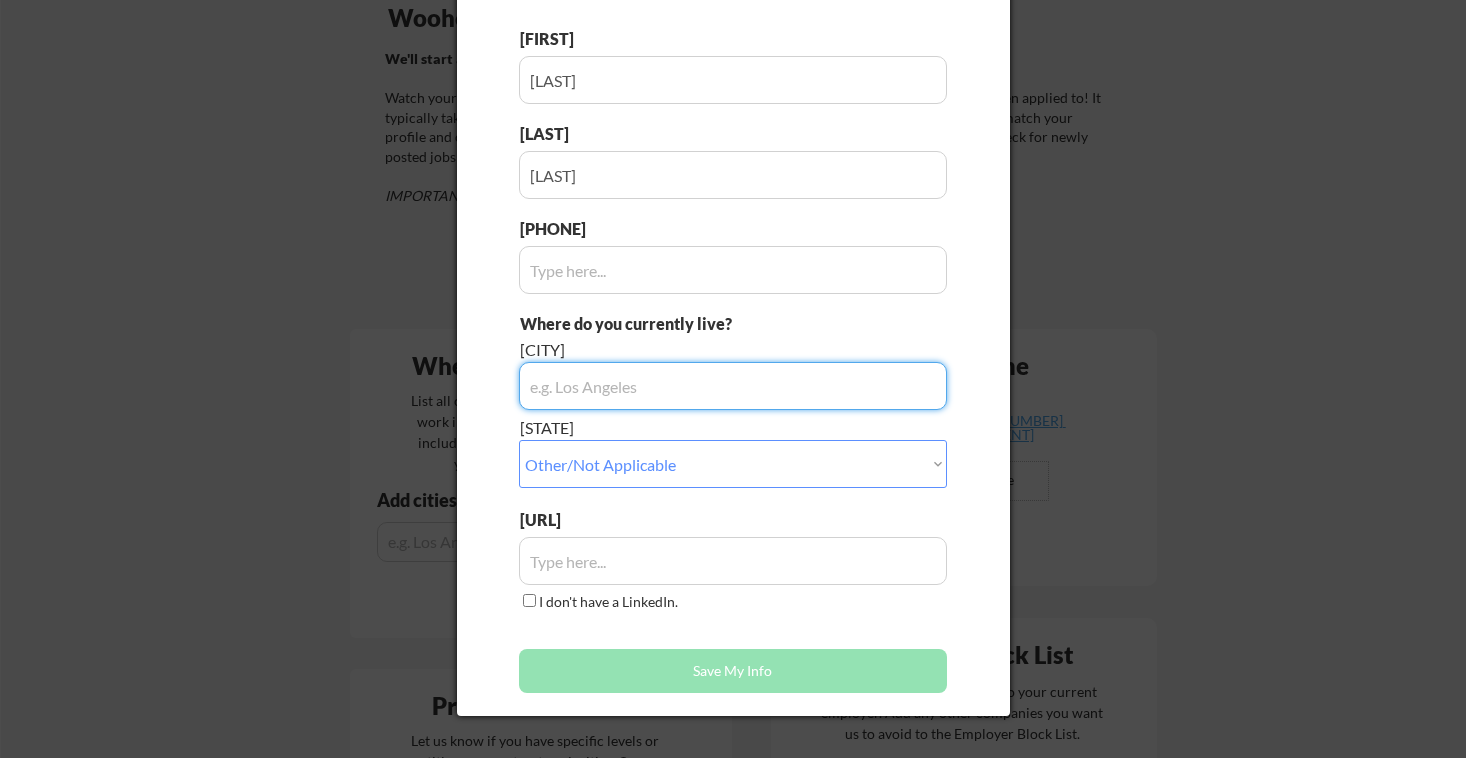 drag, startPoint x: 680, startPoint y: 375, endPoint x: 652, endPoint y: 302, distance: 78.18568 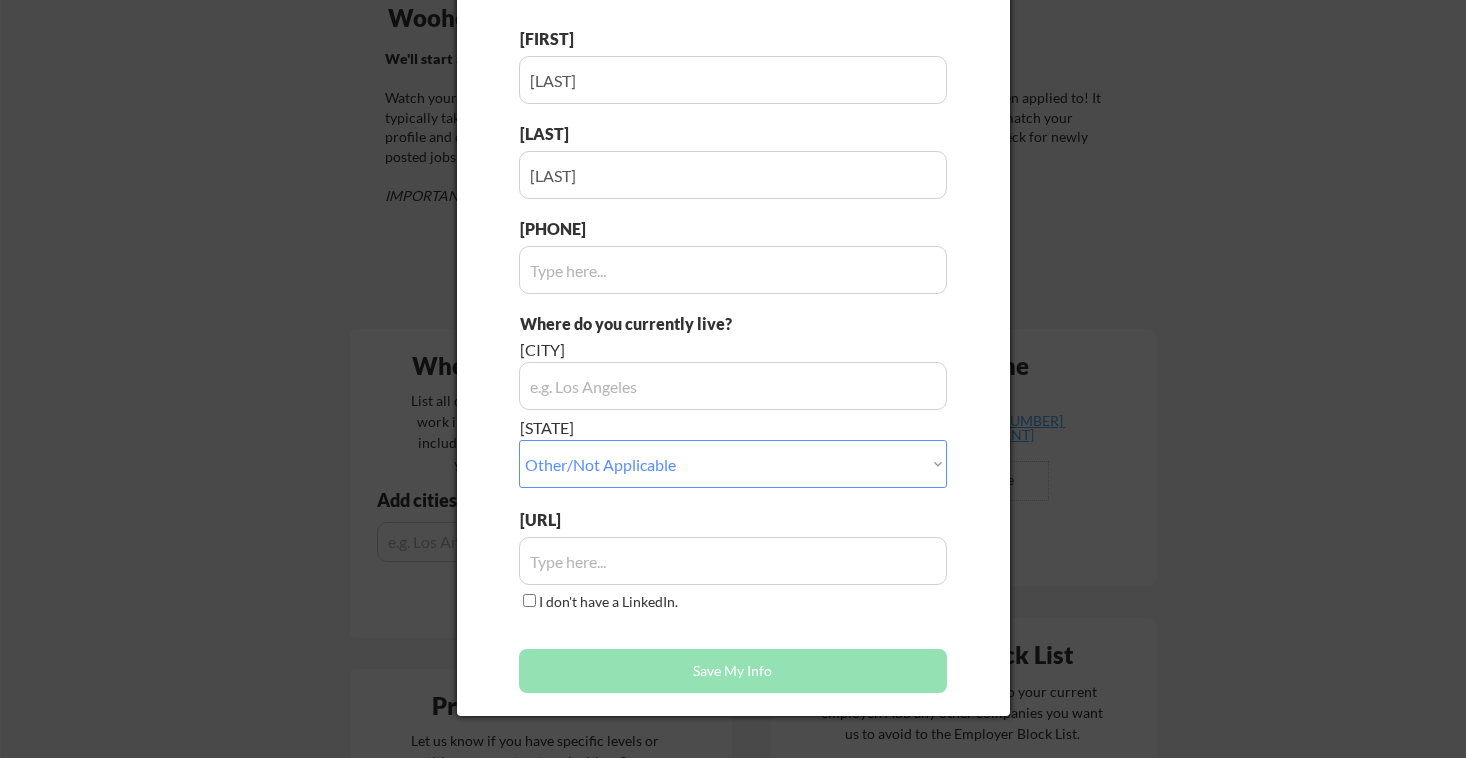 click at bounding box center (733, 270) 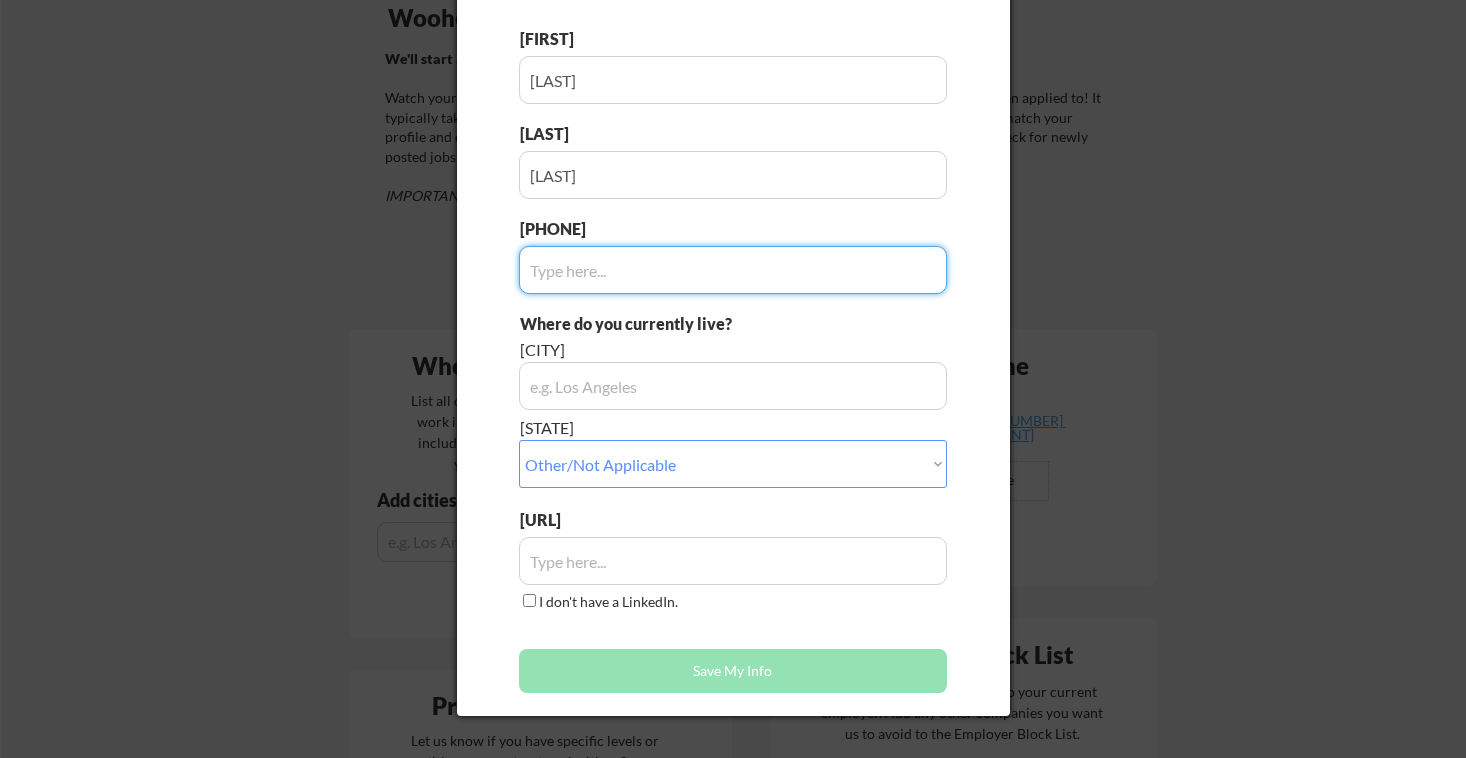 scroll, scrollTop: 0, scrollLeft: 0, axis: both 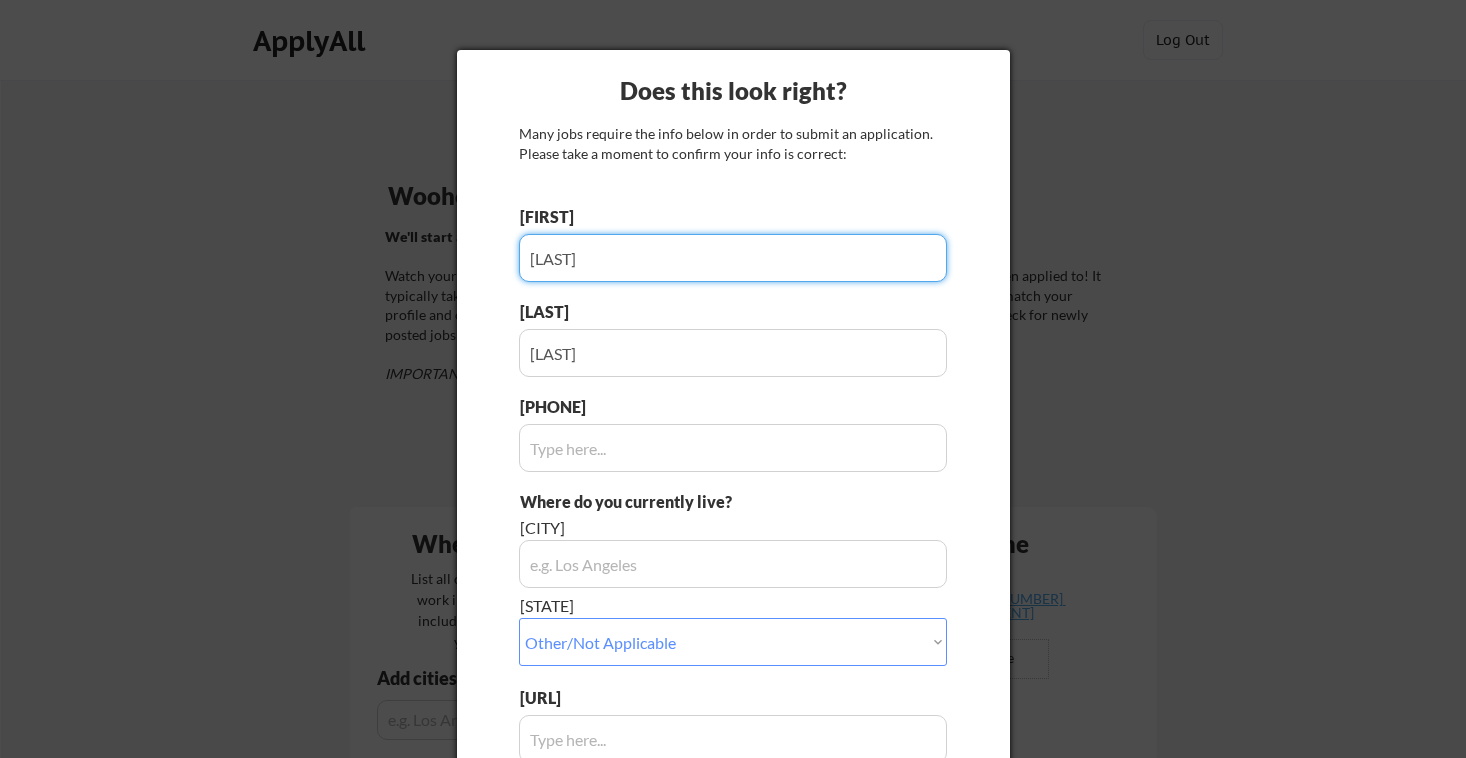 drag, startPoint x: 642, startPoint y: 279, endPoint x: 636, endPoint y: 166, distance: 113.15918 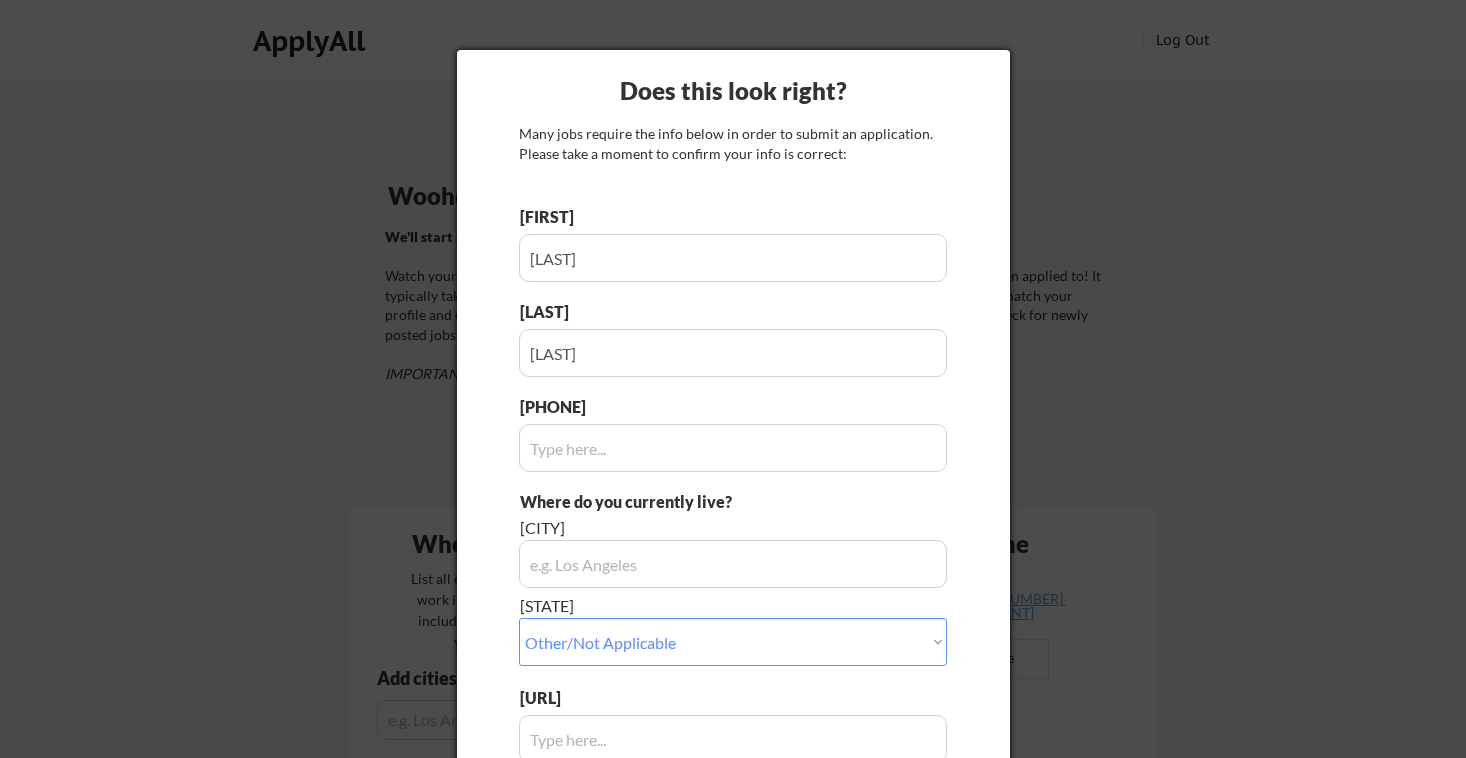 drag, startPoint x: 390, startPoint y: 300, endPoint x: 413, endPoint y: 257, distance: 48.76474 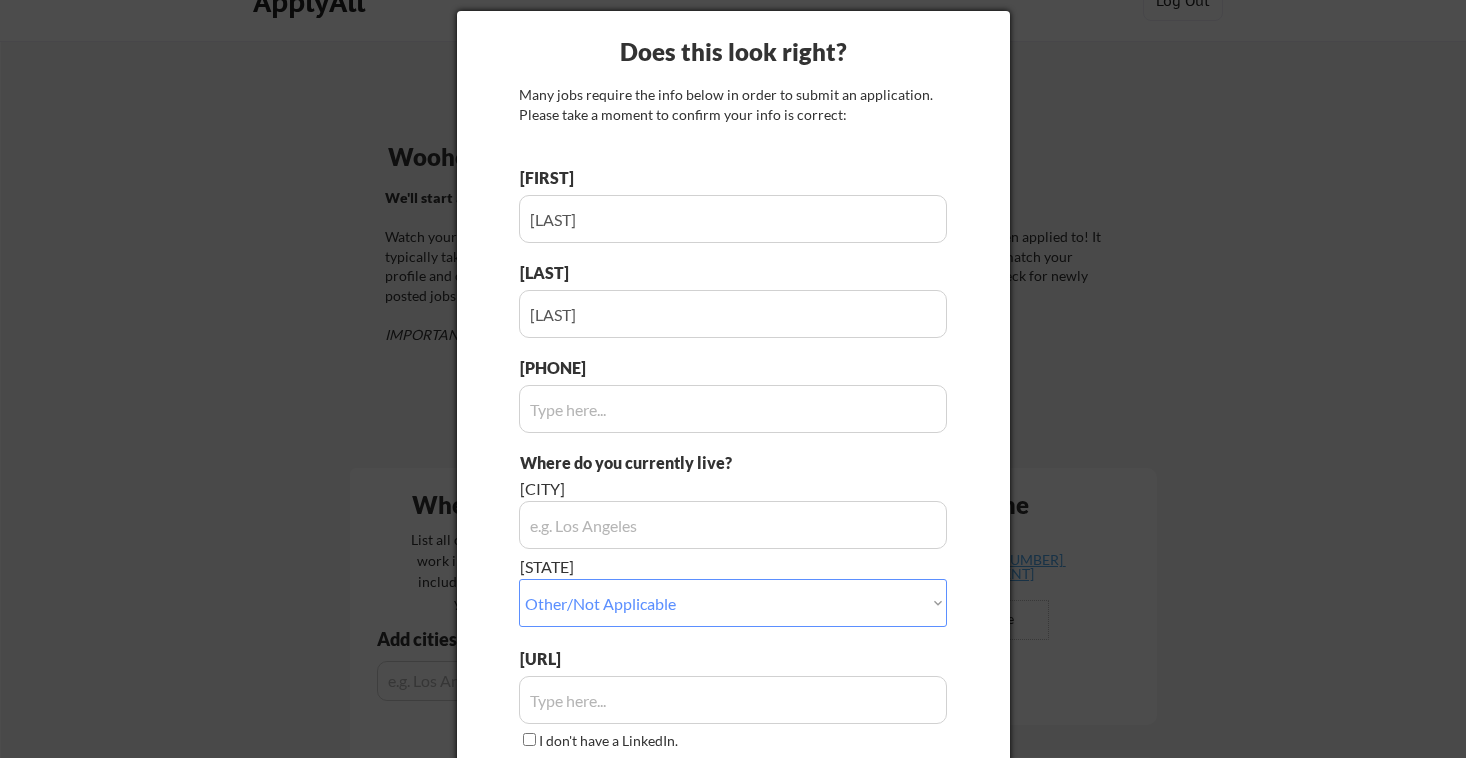 scroll, scrollTop: 0, scrollLeft: 0, axis: both 